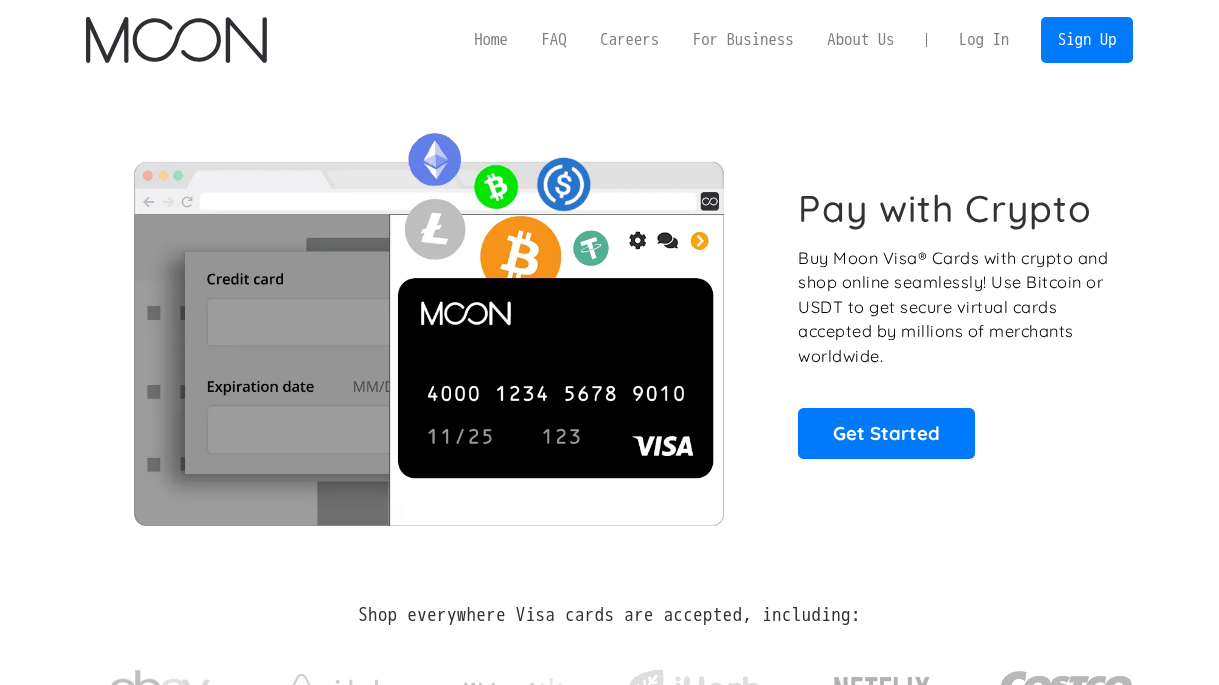 scroll, scrollTop: 0, scrollLeft: 0, axis: both 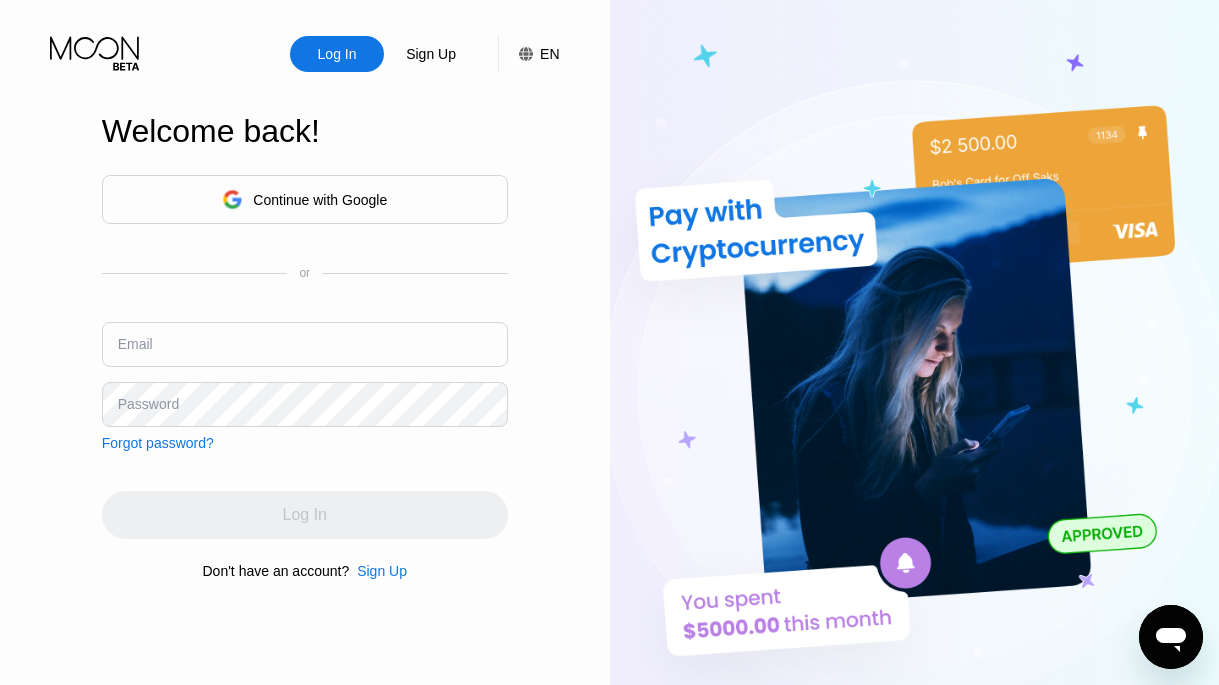 click at bounding box center (305, 344) 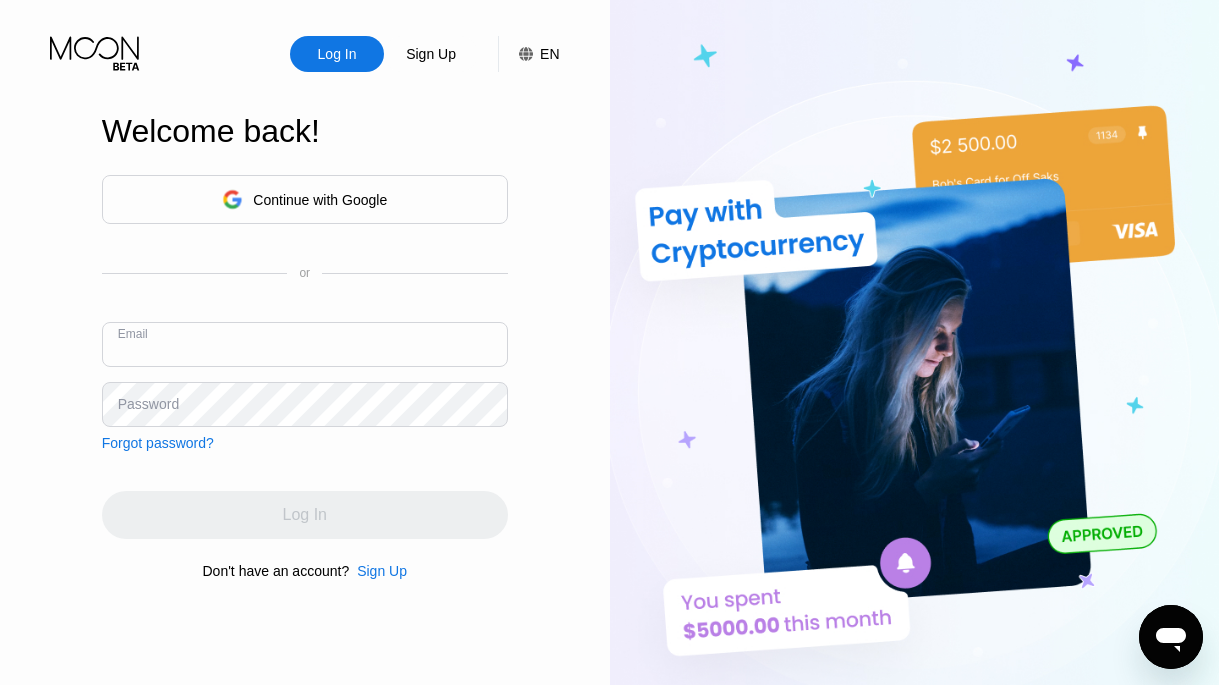 click at bounding box center [305, 344] 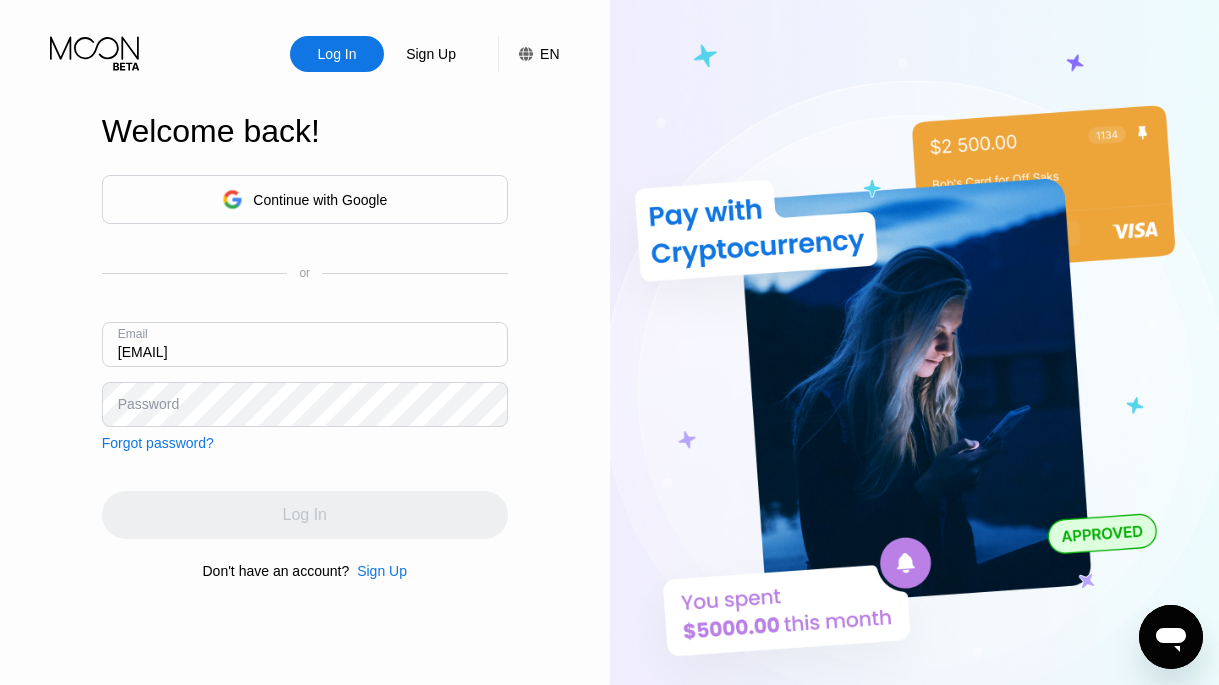 type on "[EMAIL]" 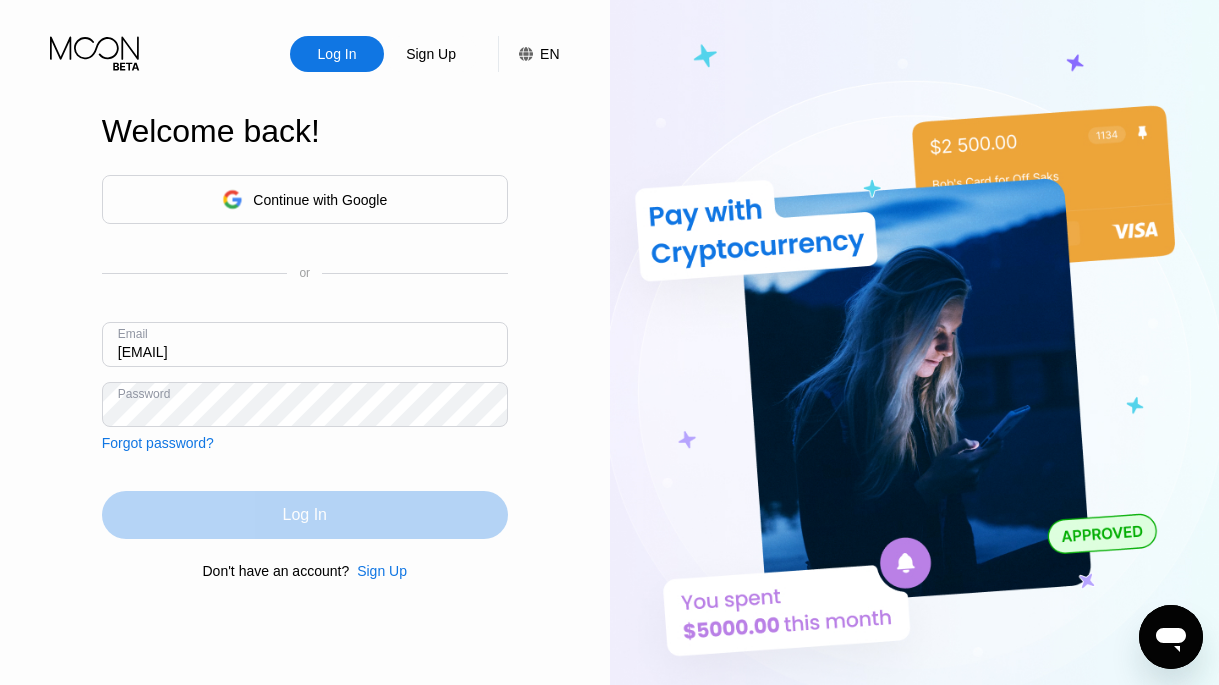 click on "Log In" at bounding box center [305, 515] 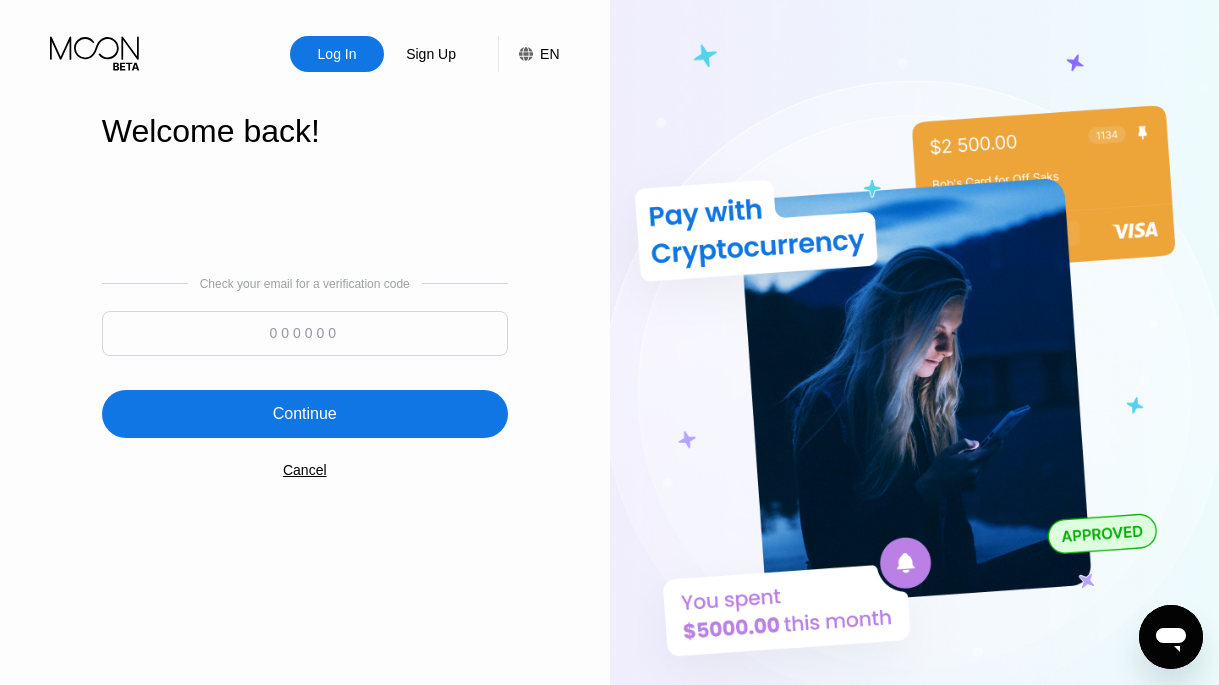 click at bounding box center (305, 333) 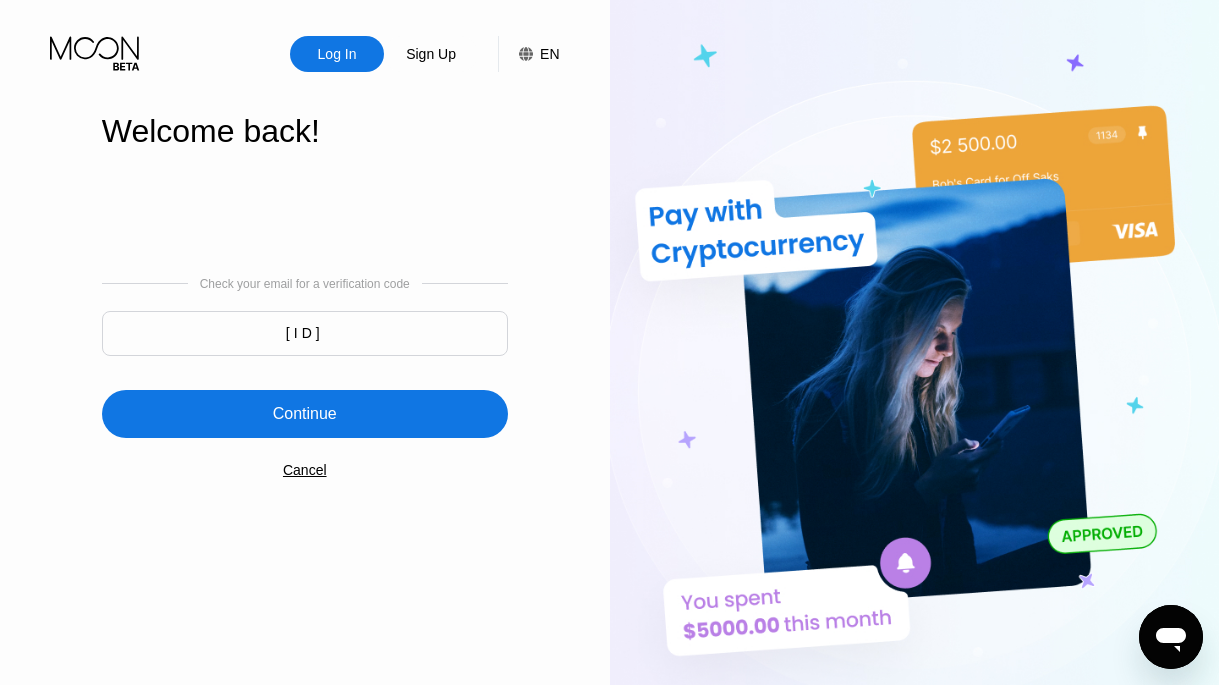 type on "[ID]" 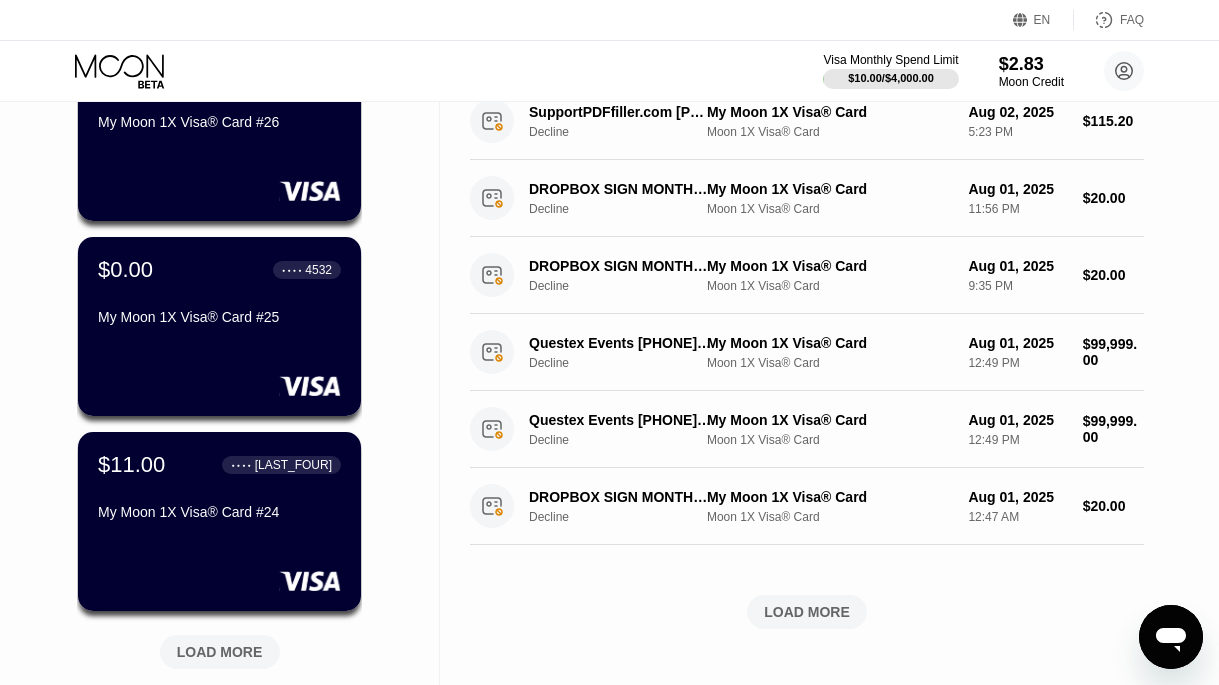 scroll, scrollTop: 900, scrollLeft: 0, axis: vertical 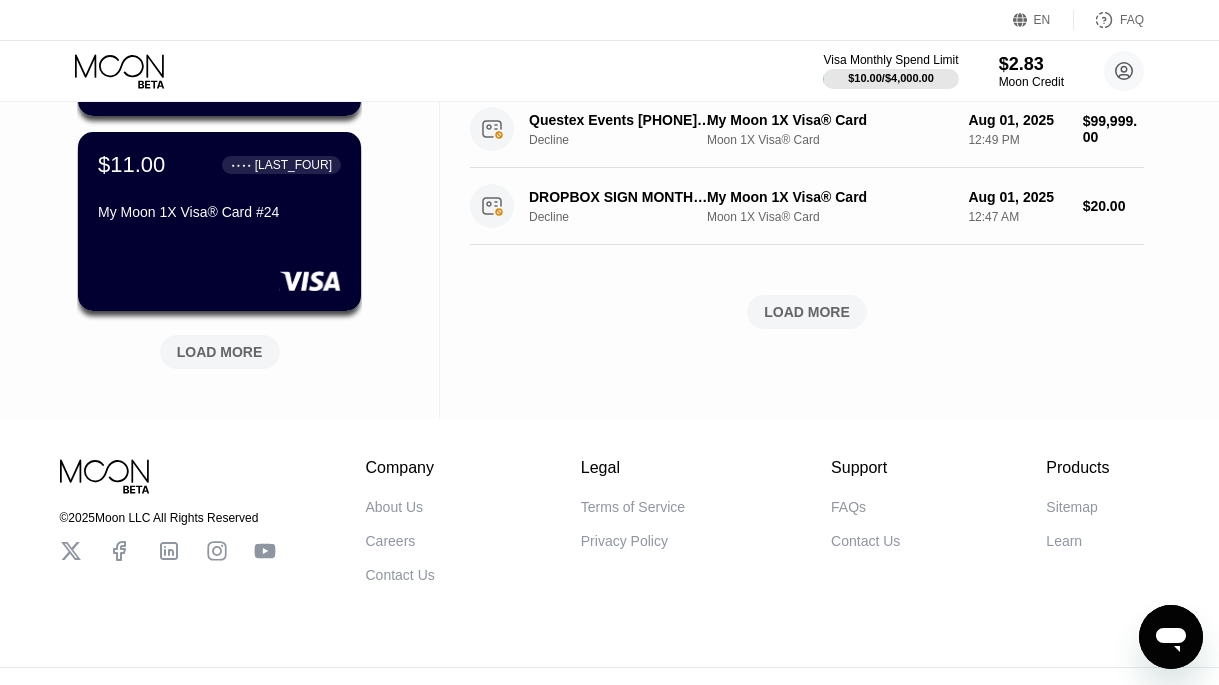 click on "LOAD MORE" at bounding box center (220, 352) 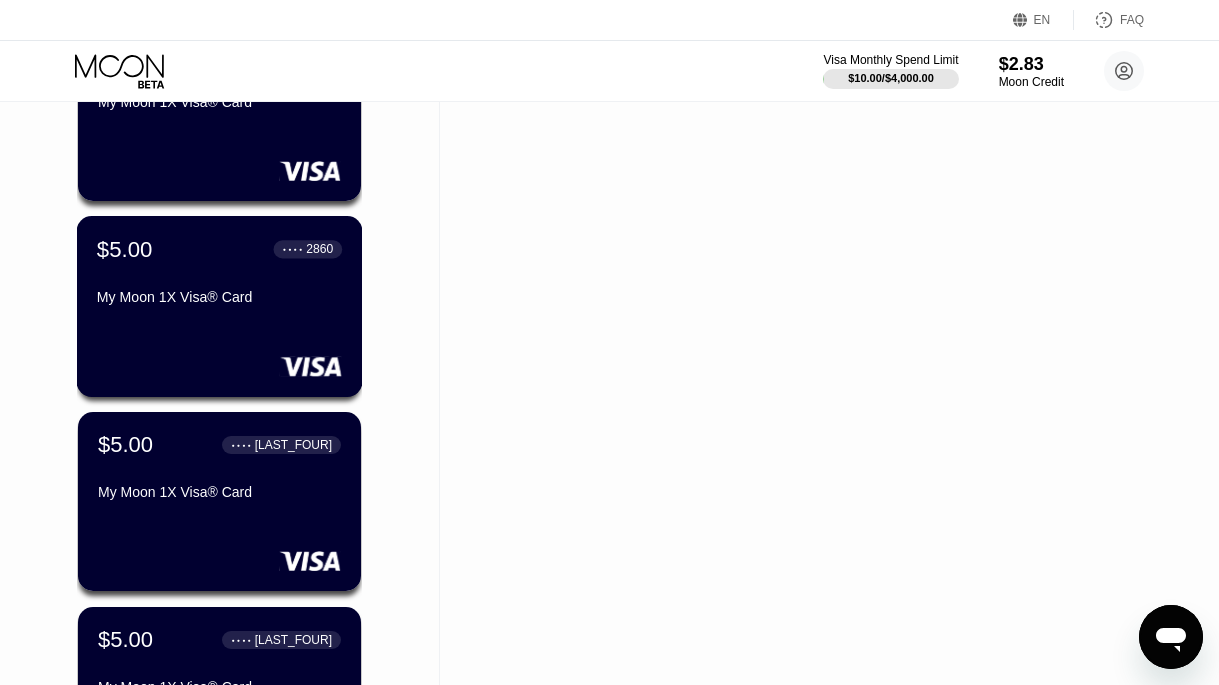scroll, scrollTop: 1900, scrollLeft: 0, axis: vertical 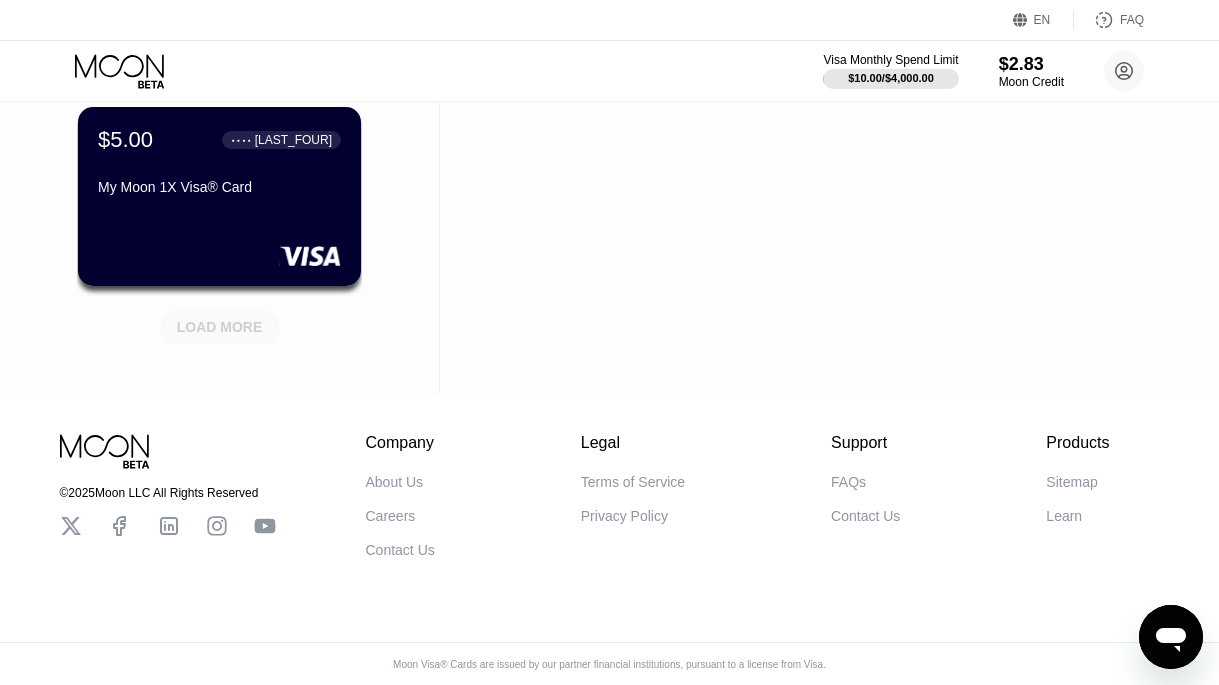 click on "LOAD MORE" at bounding box center (220, 327) 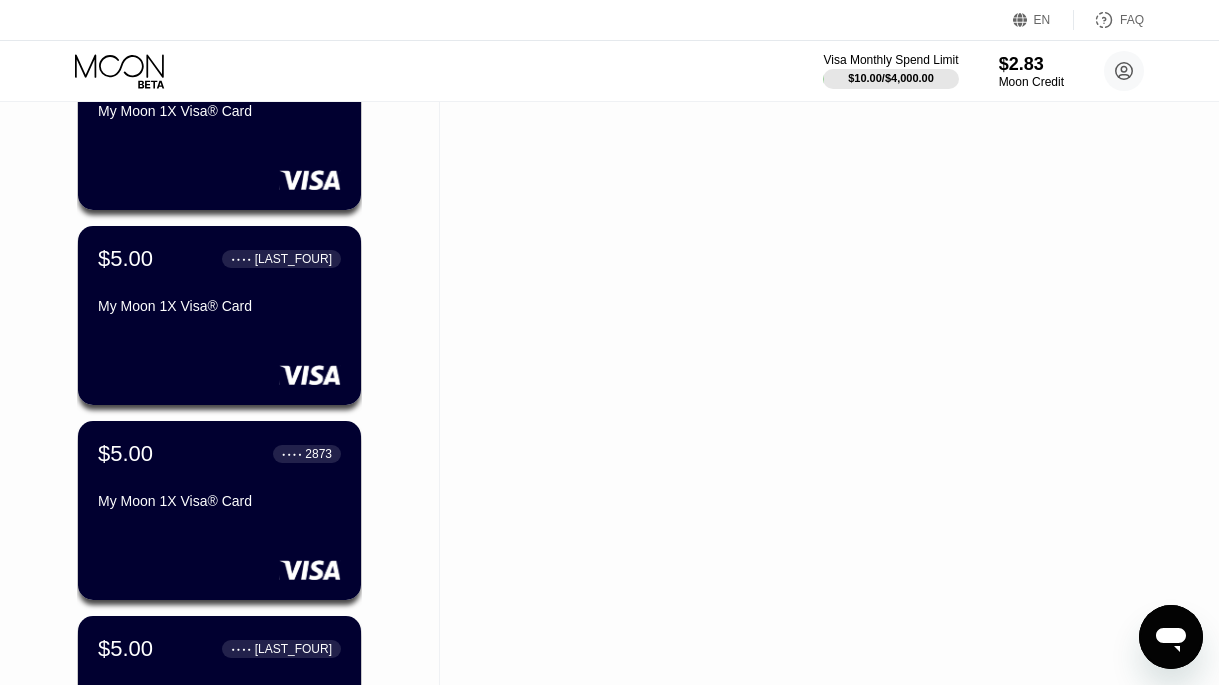 scroll, scrollTop: 2200, scrollLeft: 0, axis: vertical 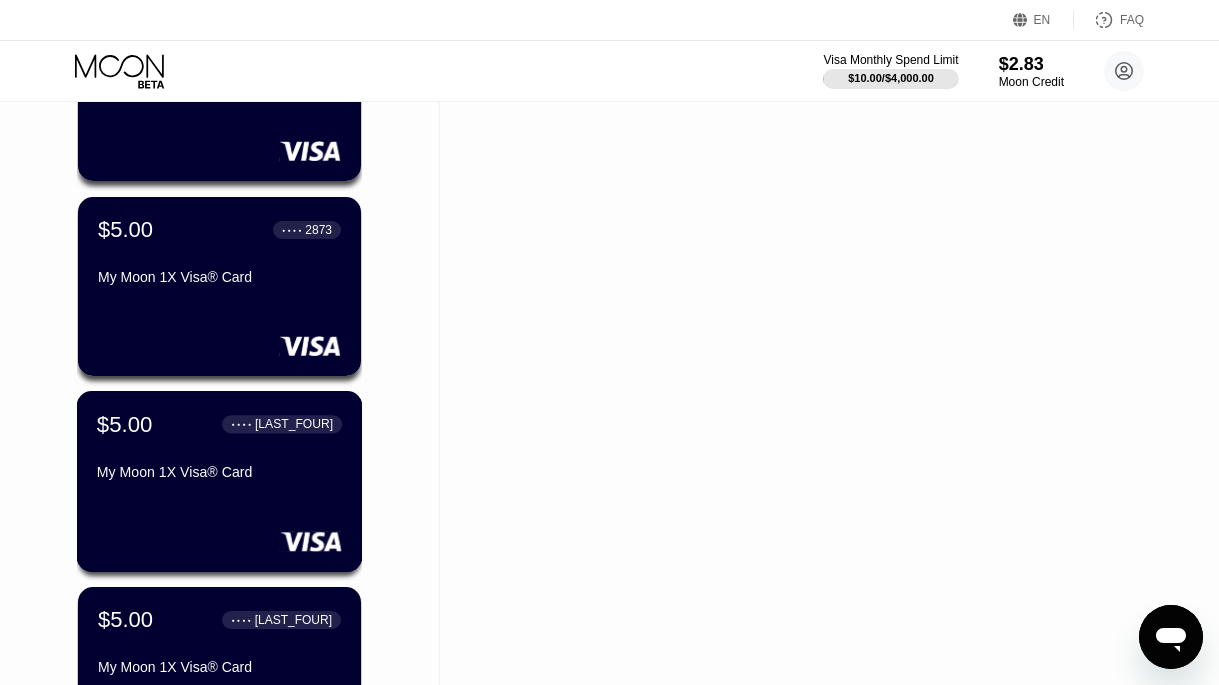 click on "$[PRICE] ● ● ● ● [LAST_FOUR] My Moon 1X Visa® Card" at bounding box center (219, 449) 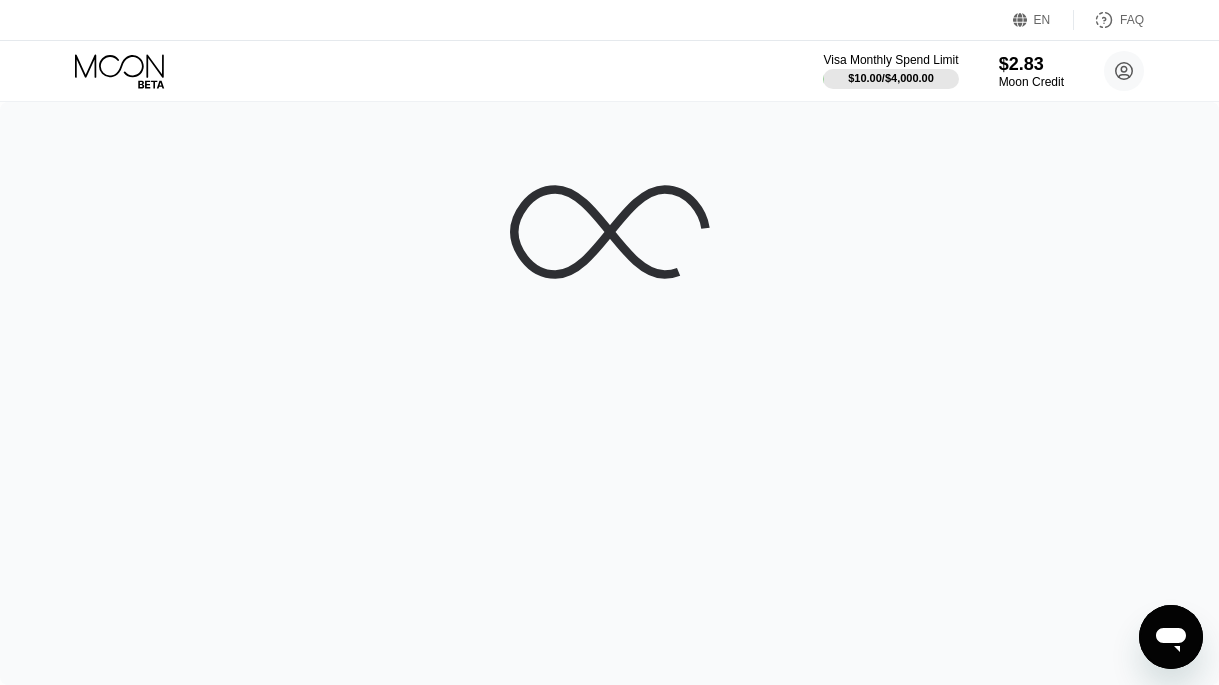 scroll, scrollTop: 0, scrollLeft: 0, axis: both 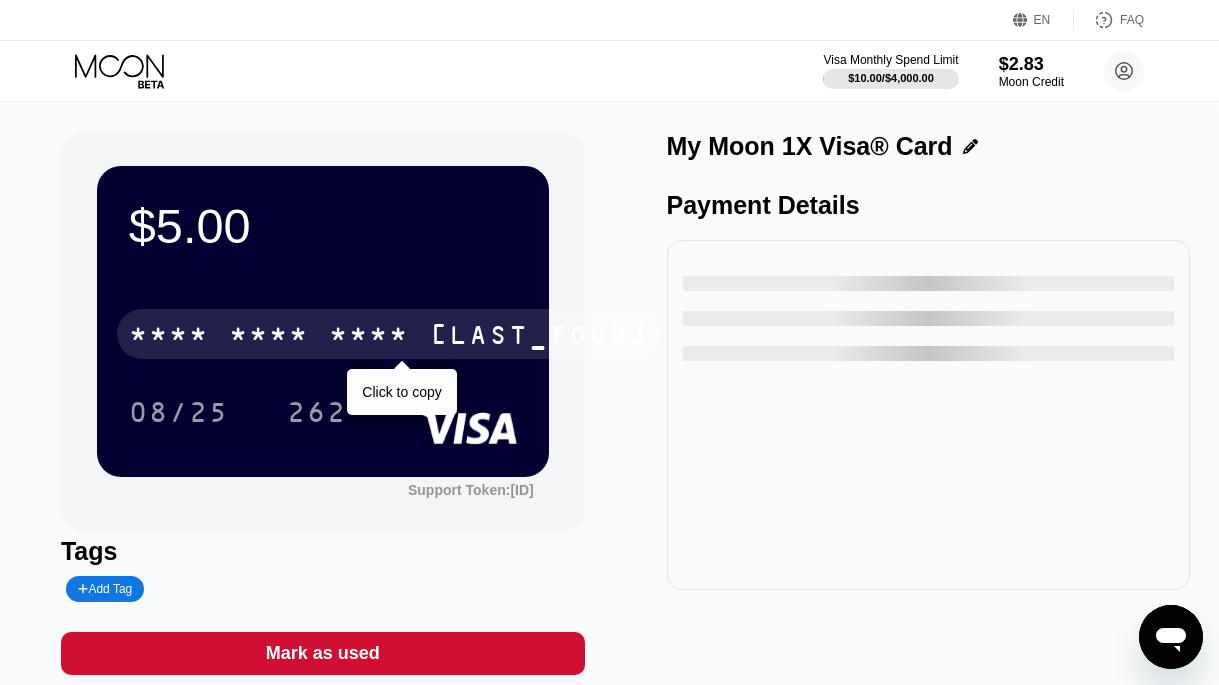 click on "[LAST_FOUR]" at bounding box center [539, 337] 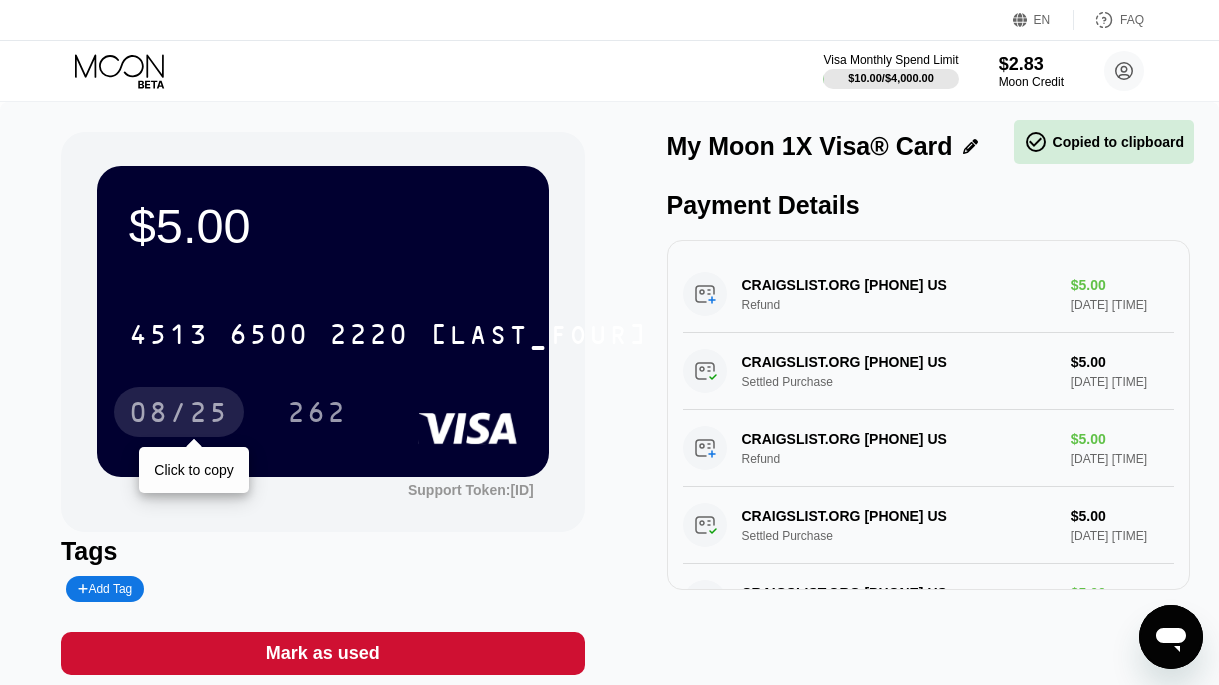 click on "08/25" at bounding box center (179, 415) 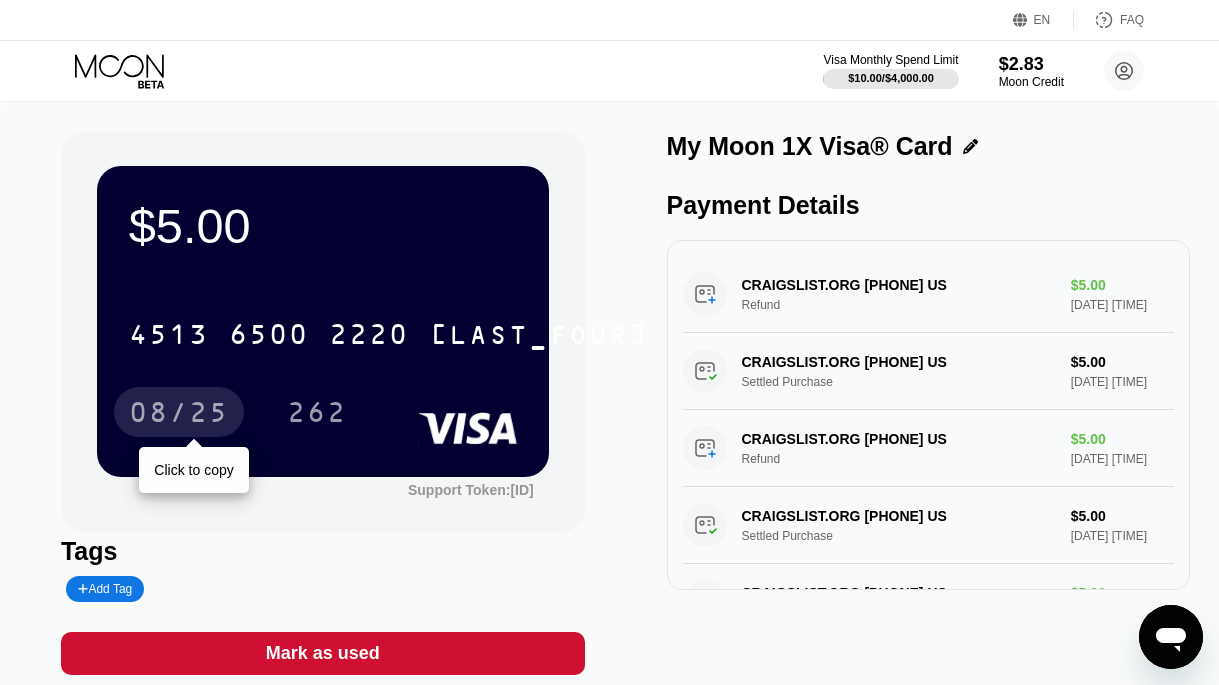 click on "08/25" at bounding box center (179, 415) 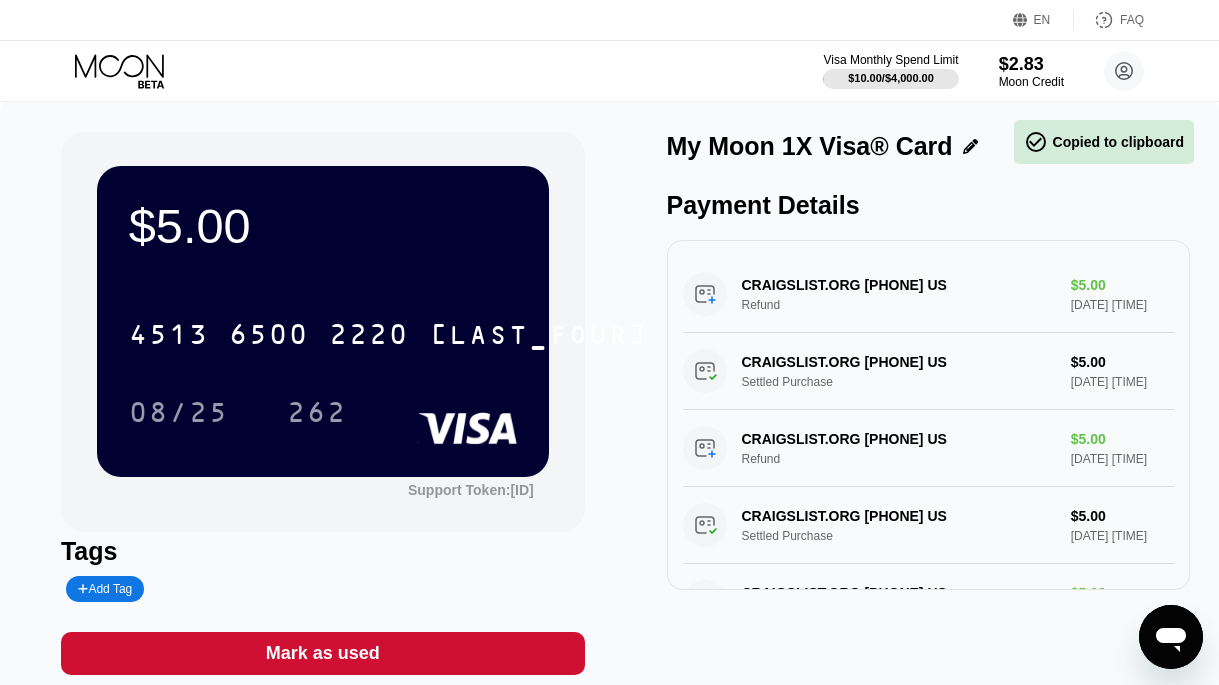 click on "262" at bounding box center [317, 415] 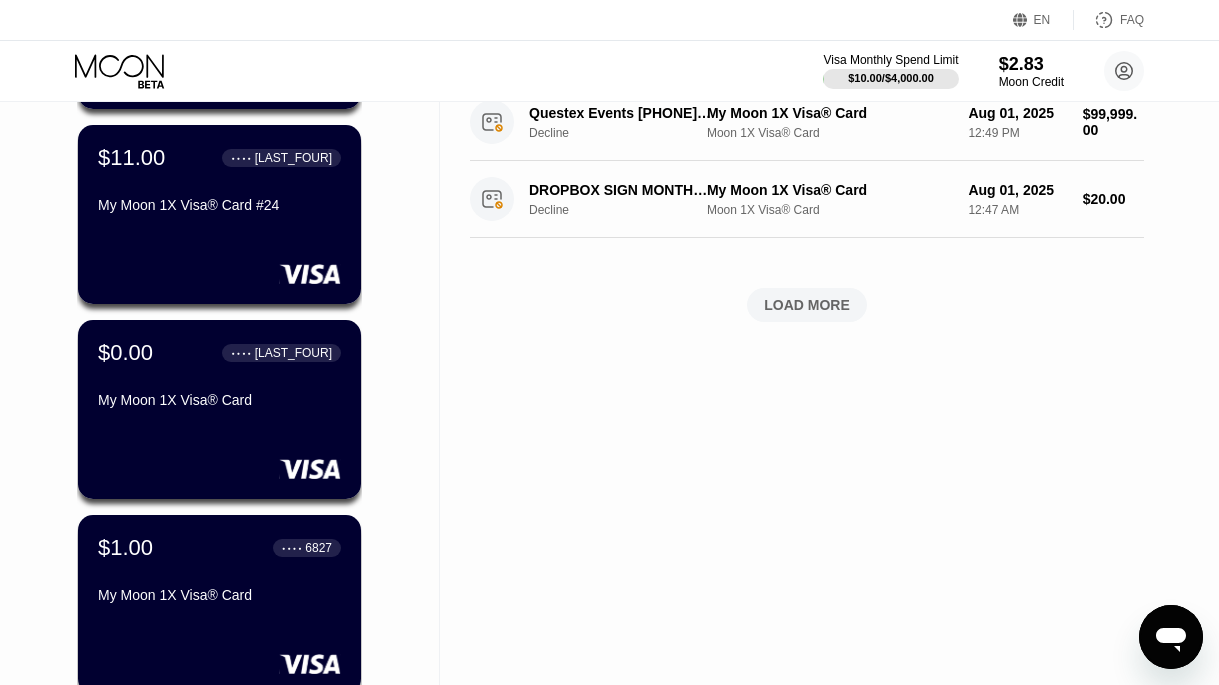 scroll, scrollTop: 1200, scrollLeft: 0, axis: vertical 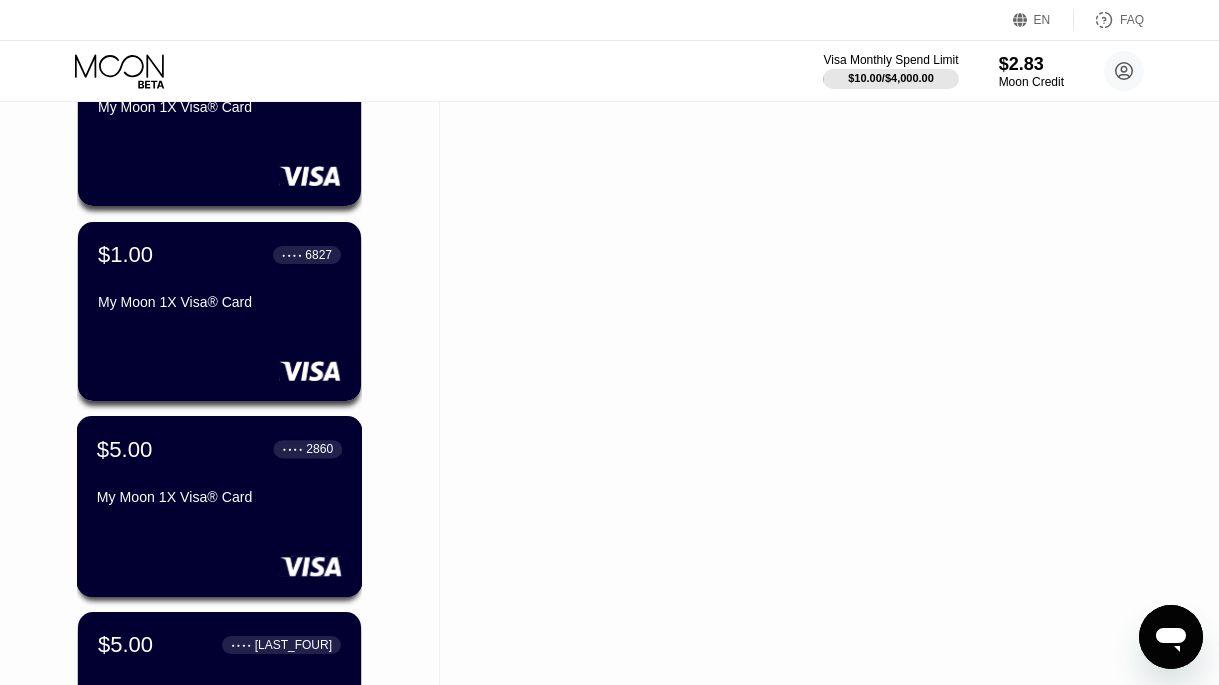 click on "● ● ● ● [LAST_FOUR]" at bounding box center (308, 449) 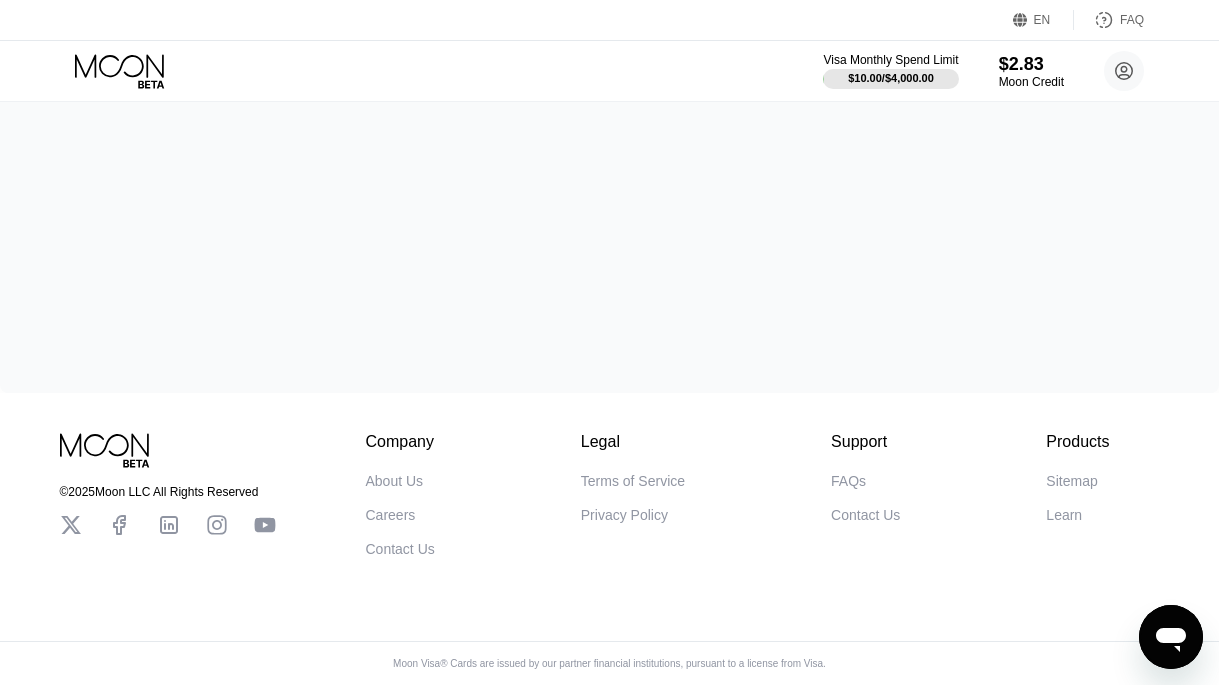 scroll, scrollTop: 0, scrollLeft: 0, axis: both 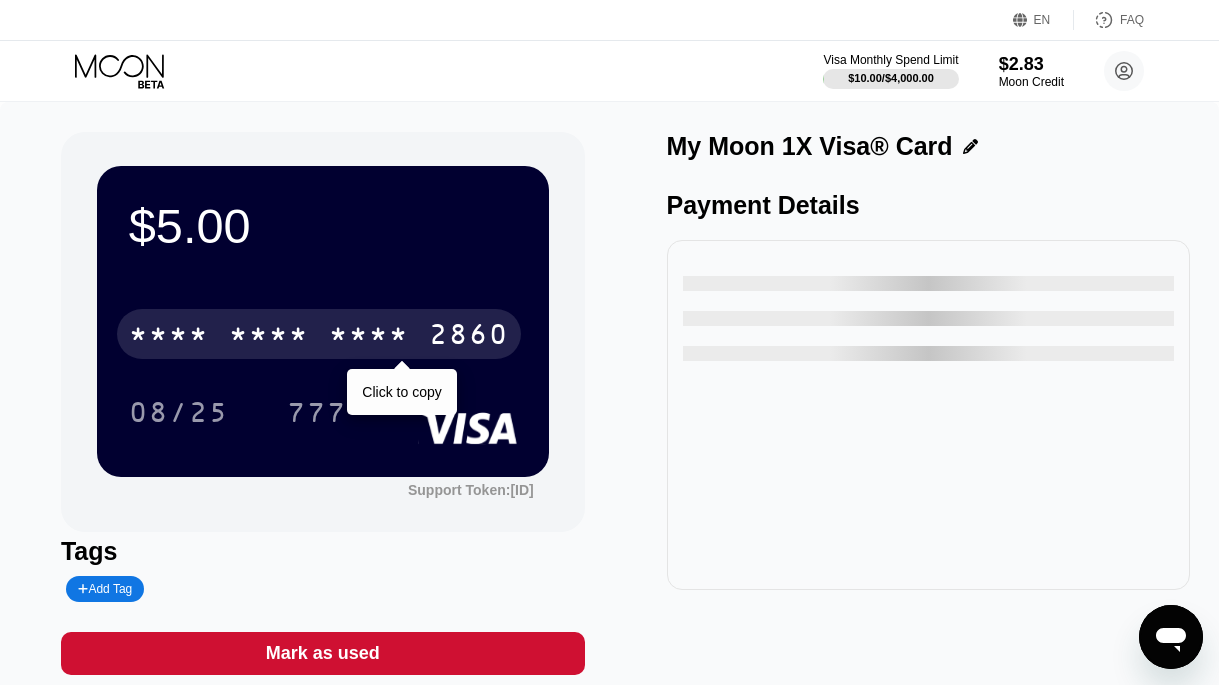 click on "2860" at bounding box center (469, 337) 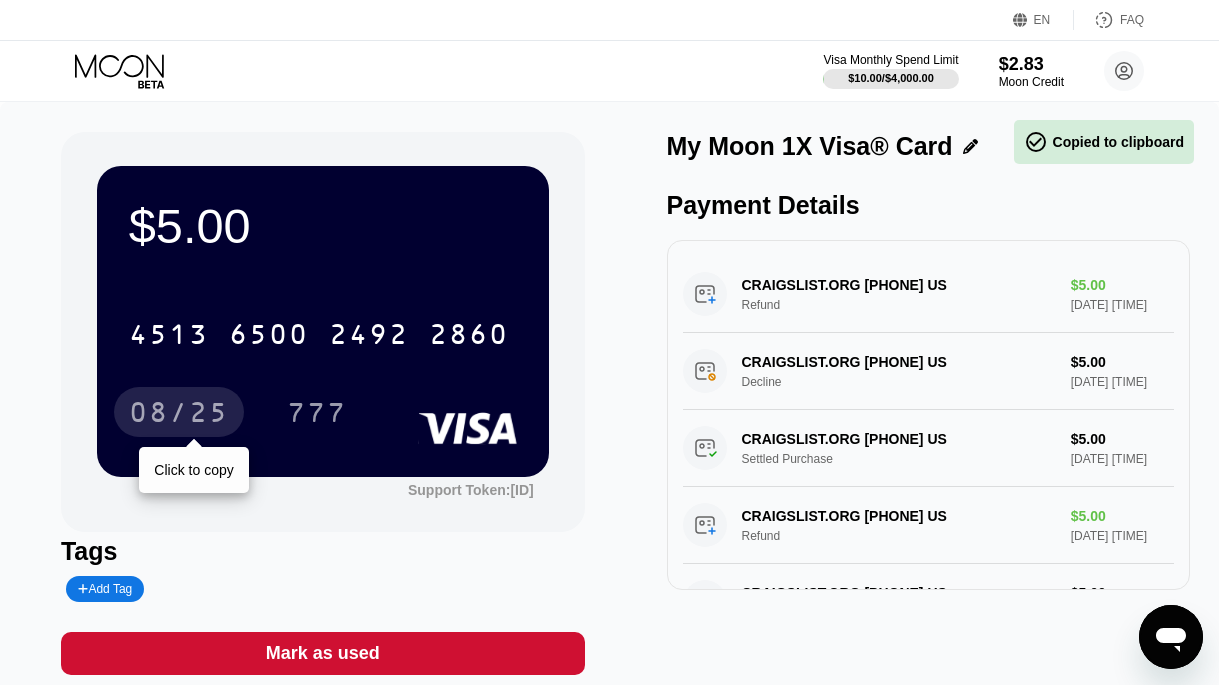 click on "08/25" at bounding box center [179, 415] 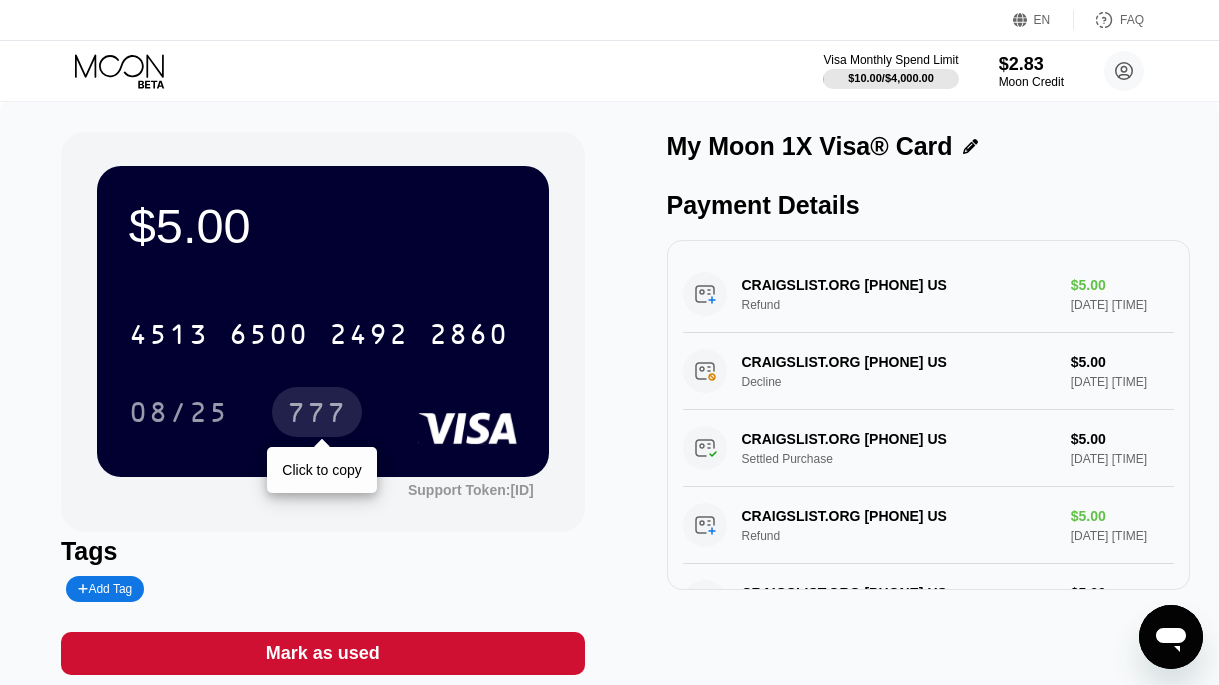 click on "777" at bounding box center [317, 415] 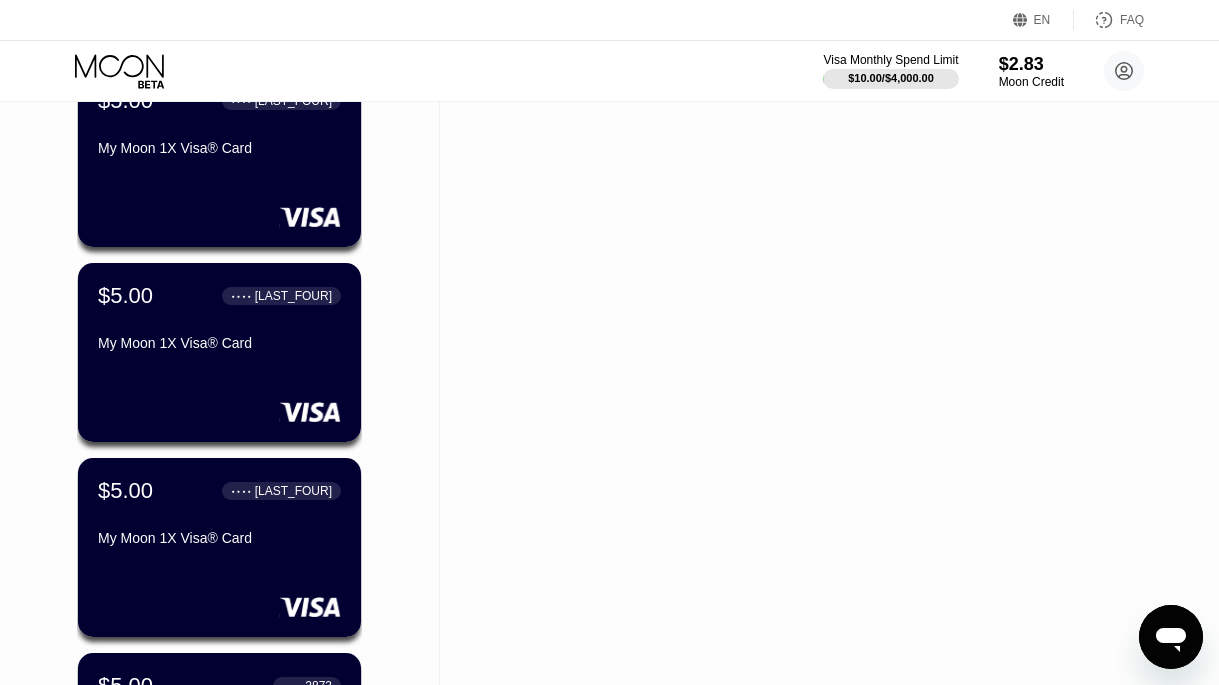 scroll, scrollTop: 1800, scrollLeft: 0, axis: vertical 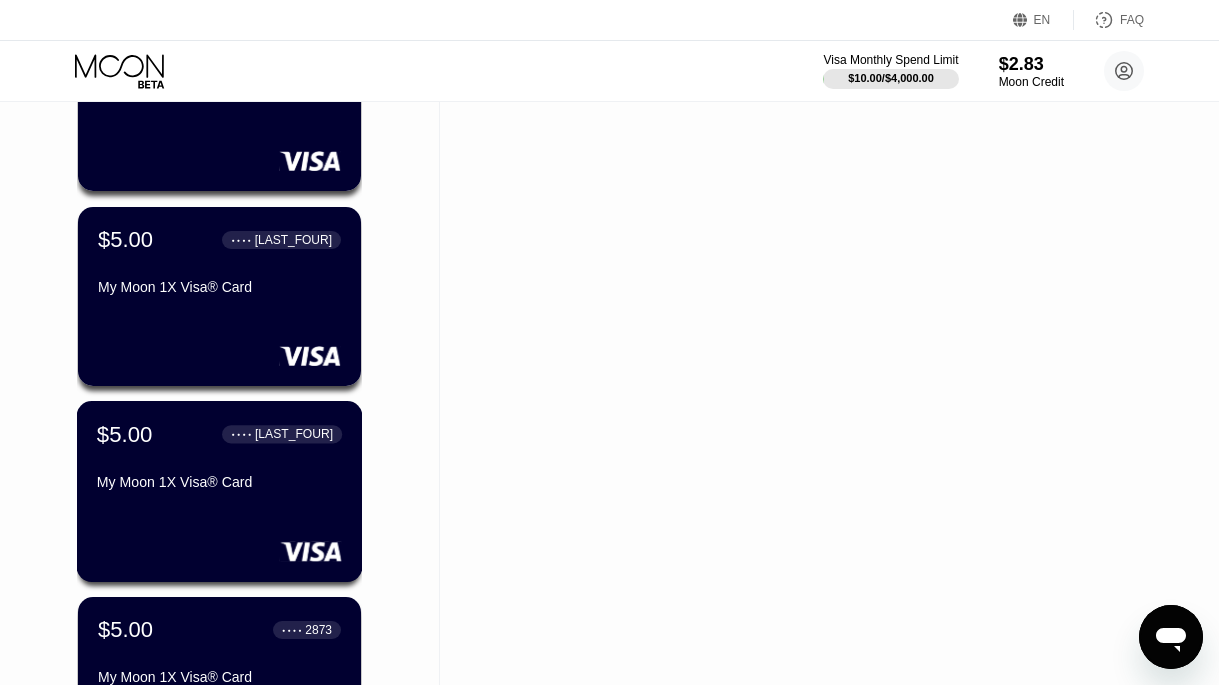 click on "$[PRICE] ● ● ● ● [LAST_FOUR] My Moon 1X Visa® Card" at bounding box center [220, 491] 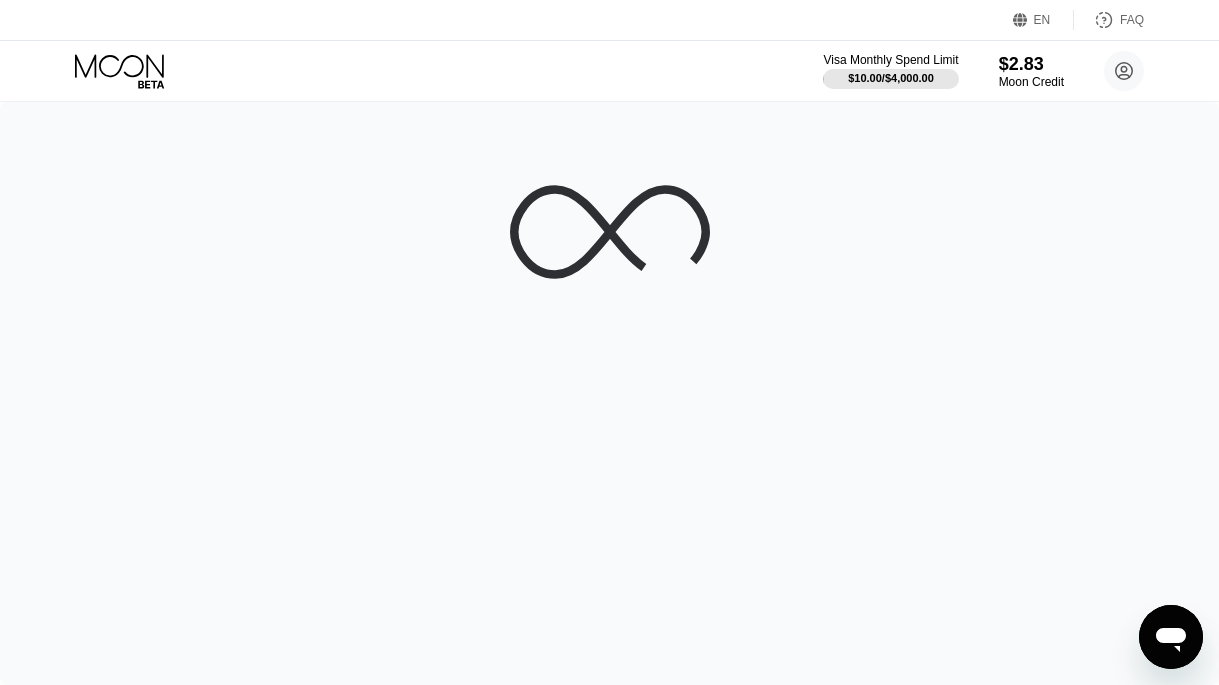 scroll, scrollTop: 0, scrollLeft: 0, axis: both 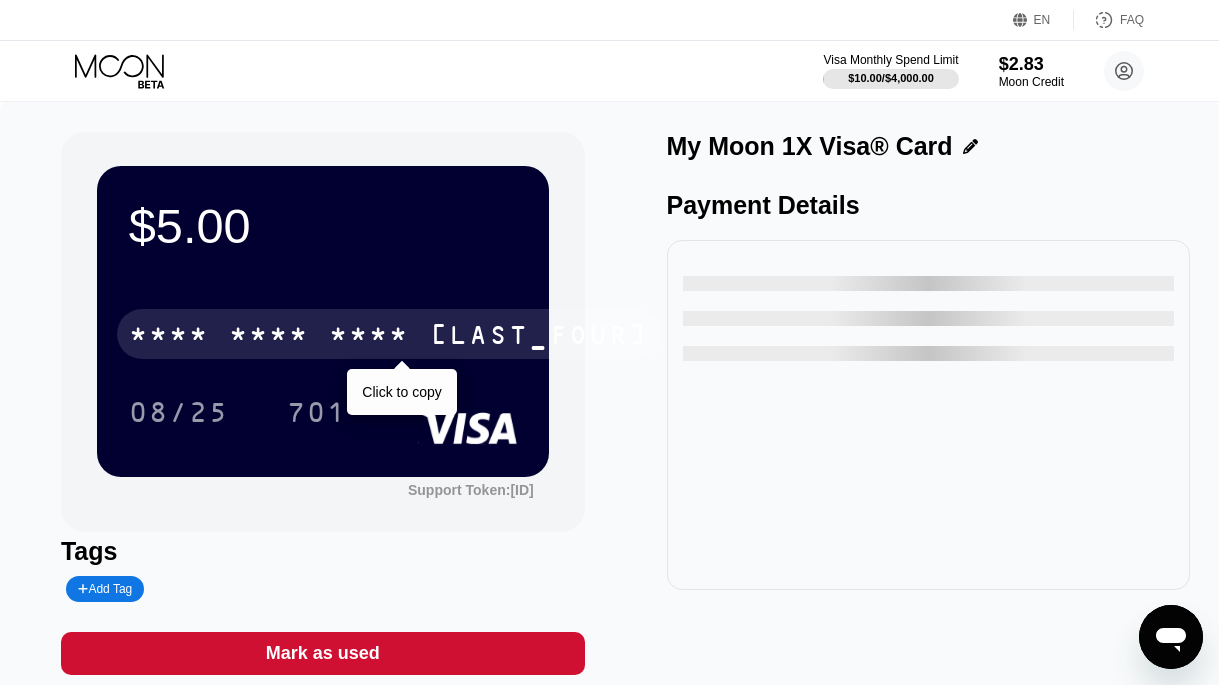 click on "* * * *" at bounding box center (369, 337) 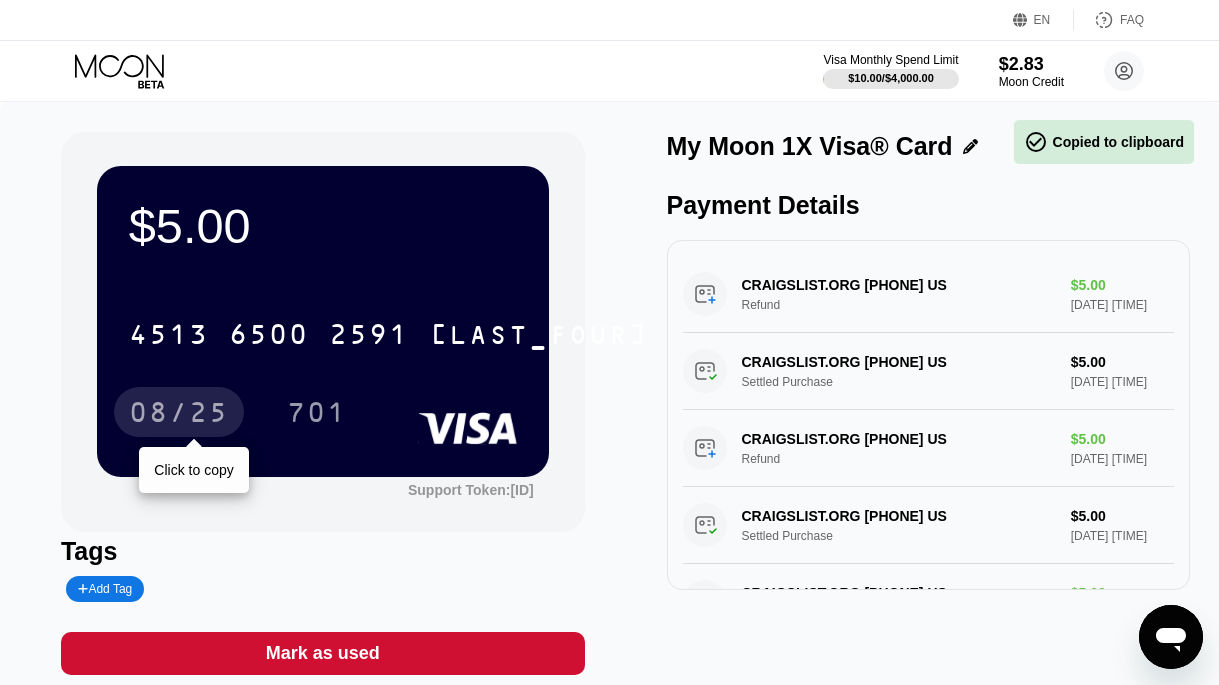 click on "08/25" at bounding box center (179, 415) 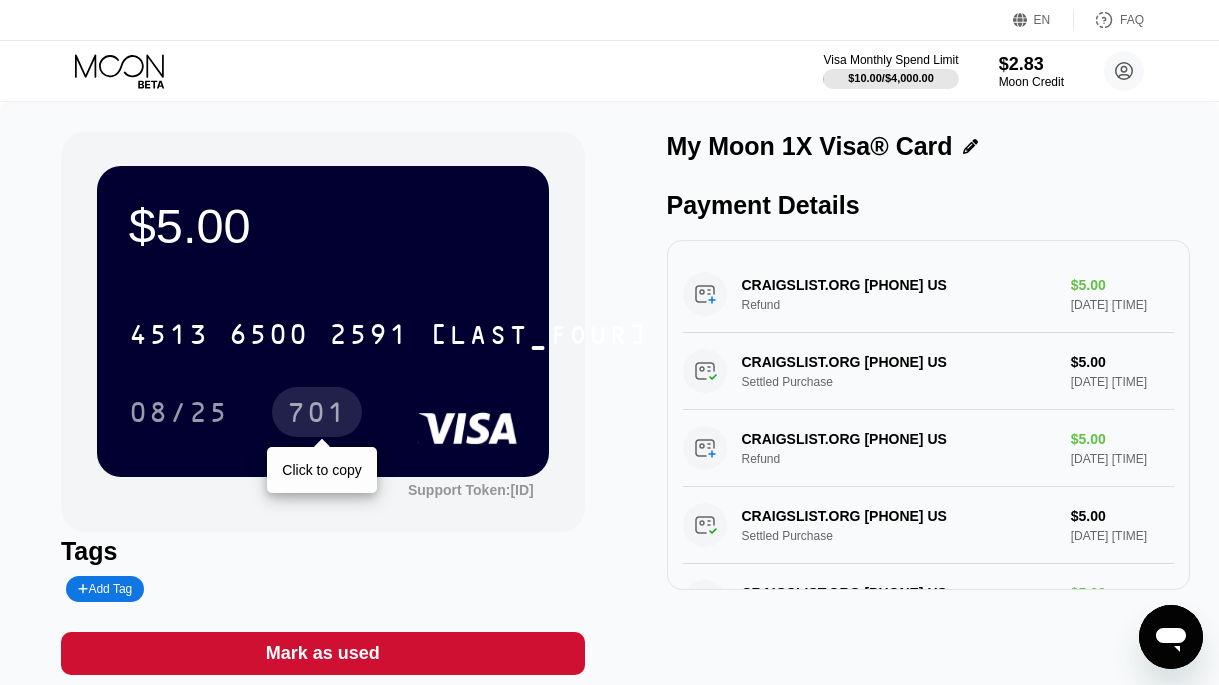 click on "701" at bounding box center (317, 415) 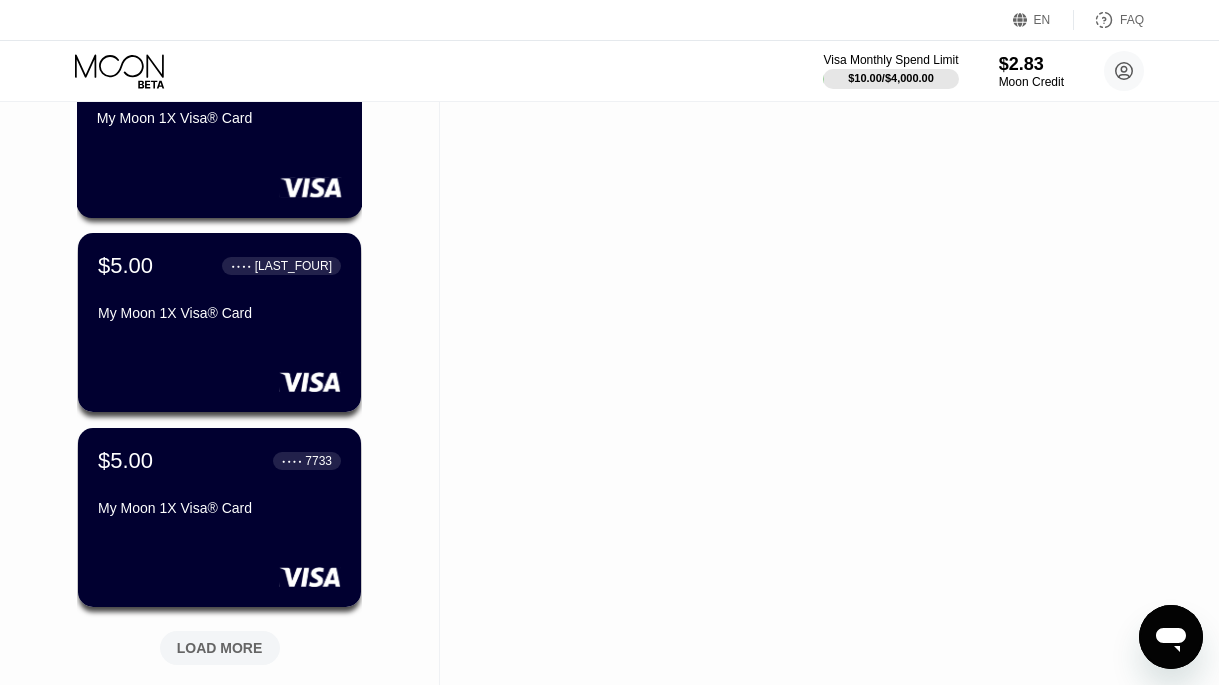 scroll, scrollTop: 2700, scrollLeft: 0, axis: vertical 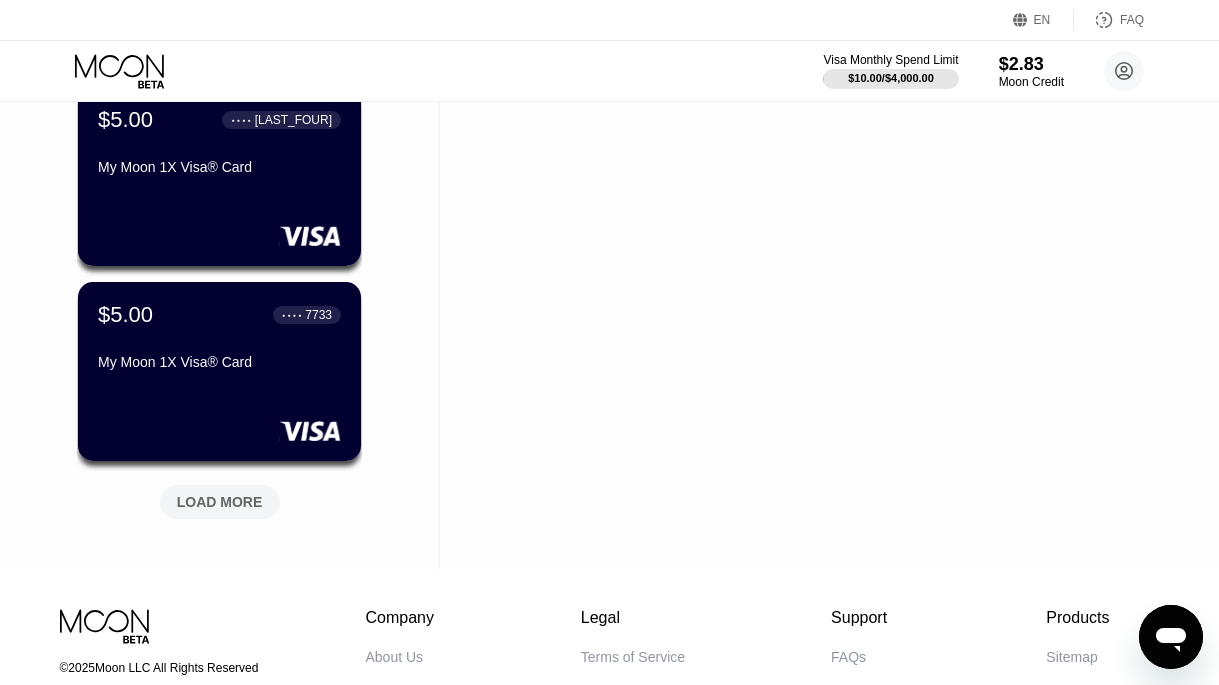 click on "LOAD MORE" at bounding box center (220, 502) 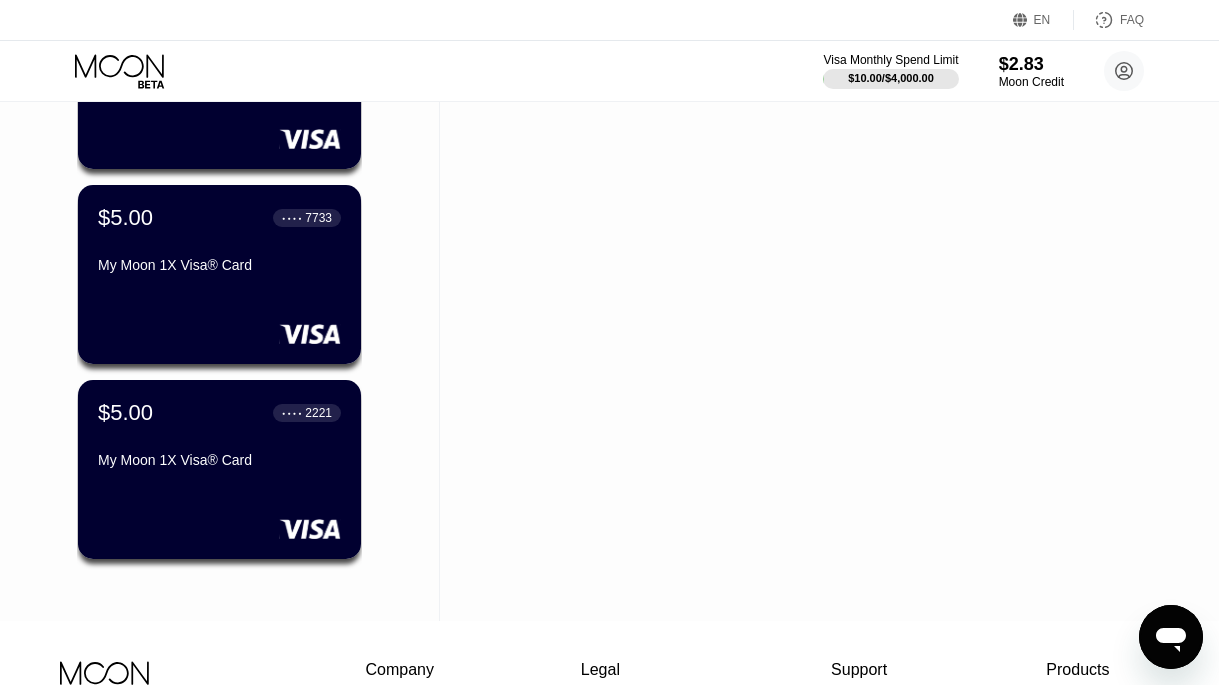 scroll, scrollTop: 3043, scrollLeft: 0, axis: vertical 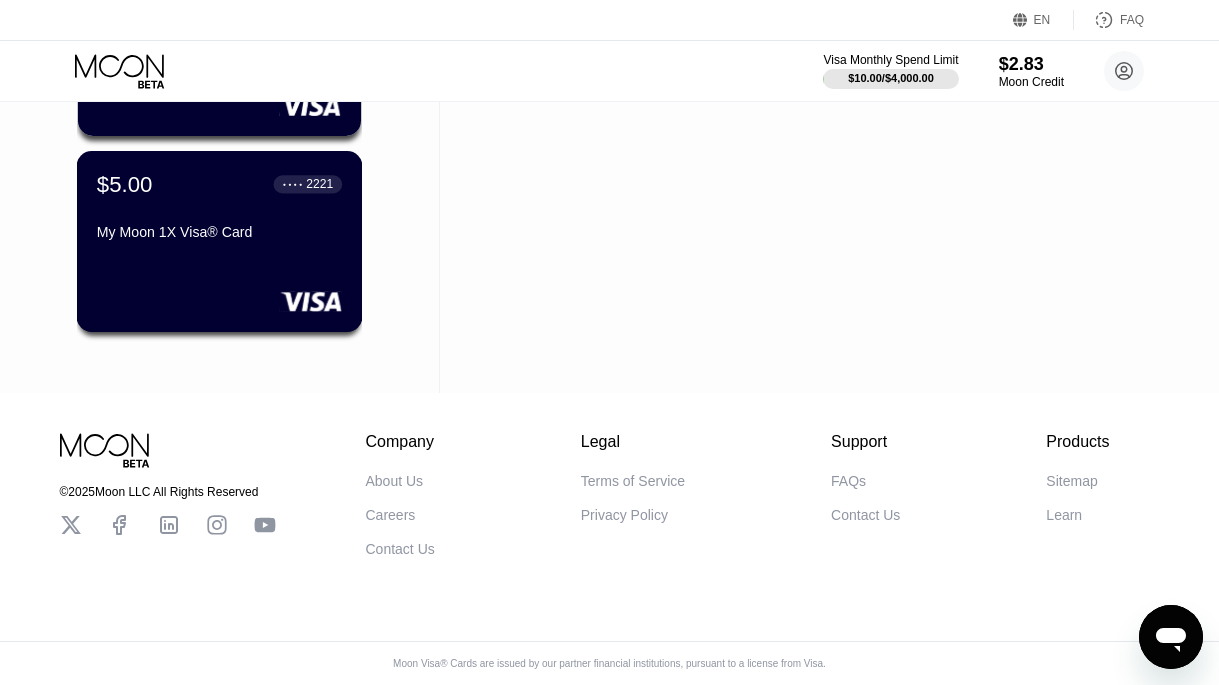 click on "My Moon 1X Visa® Card" at bounding box center (219, 232) 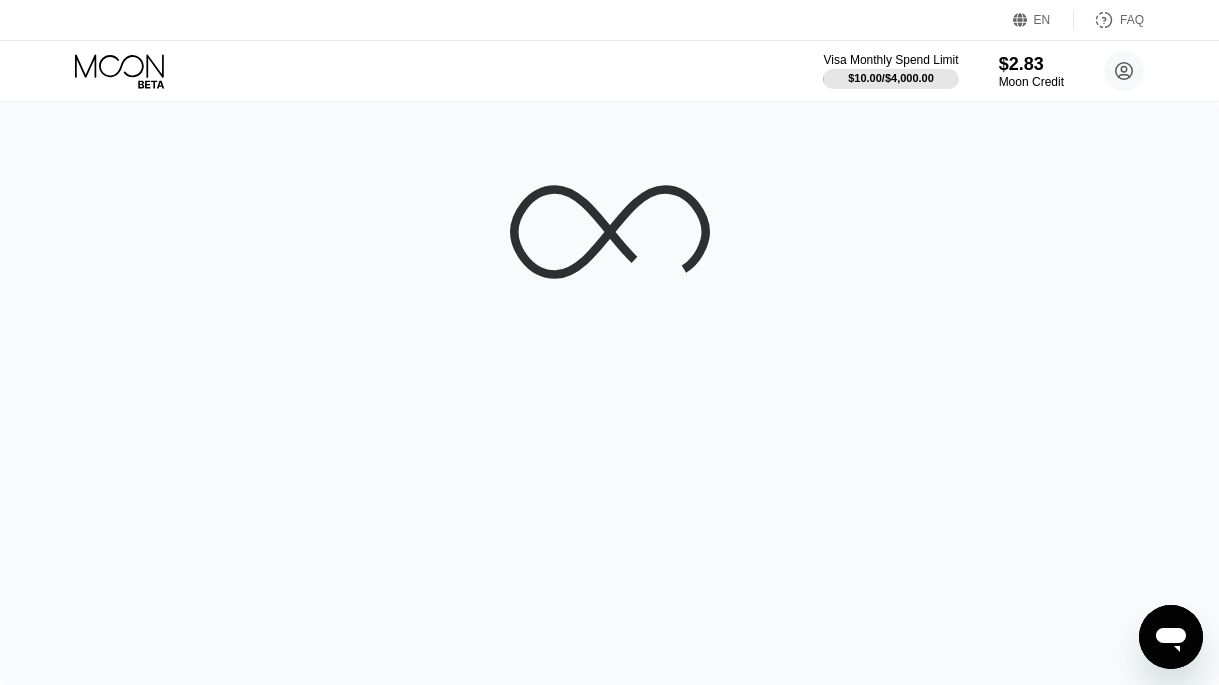 scroll, scrollTop: 0, scrollLeft: 0, axis: both 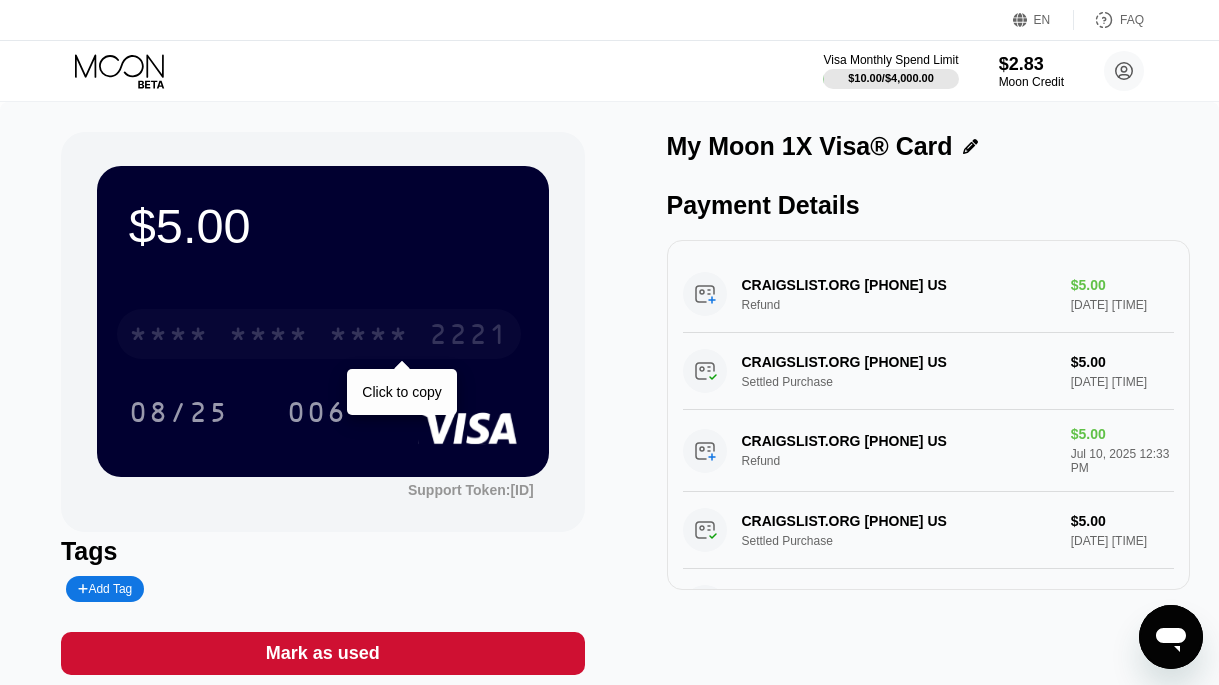 click on "* * * * * * * * * * * * [LAST_FOUR]" at bounding box center (319, 334) 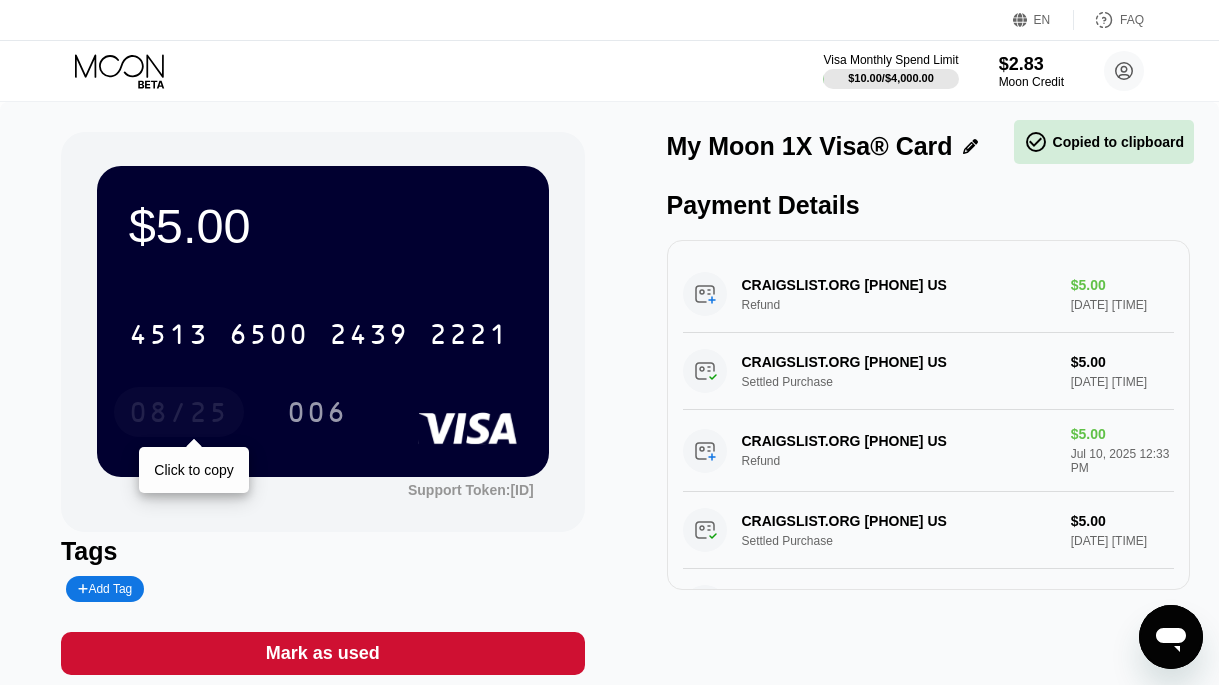click on "08/25" at bounding box center [179, 415] 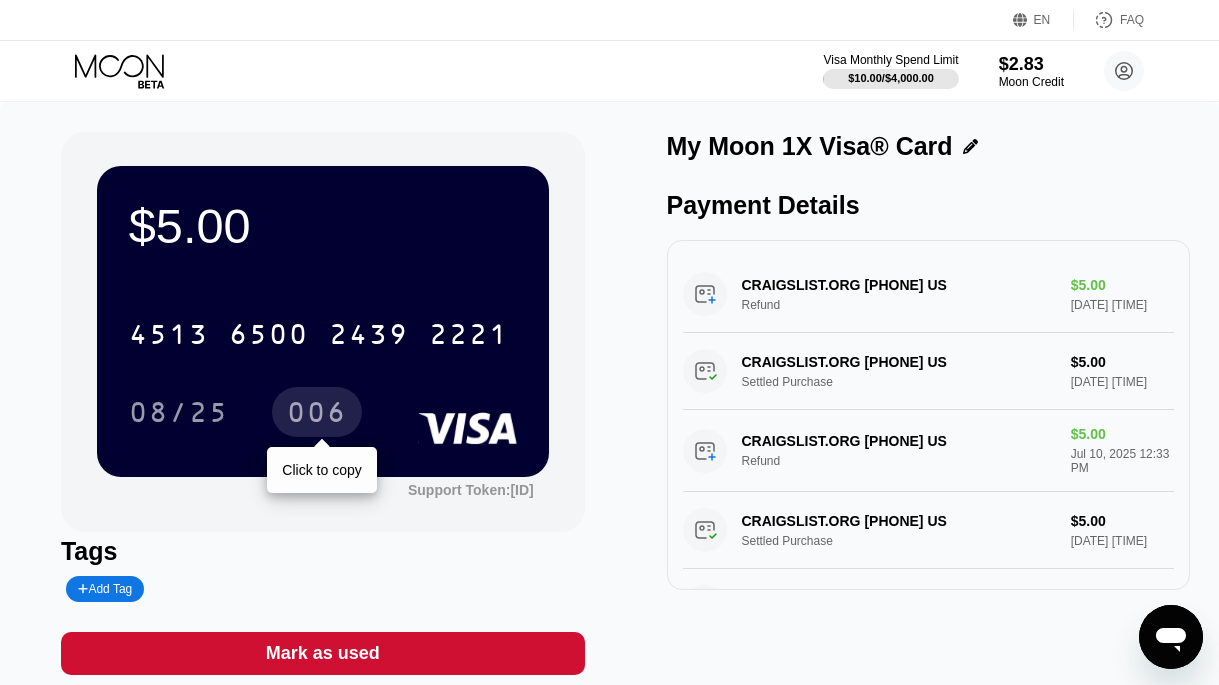 click on "006" at bounding box center (317, 415) 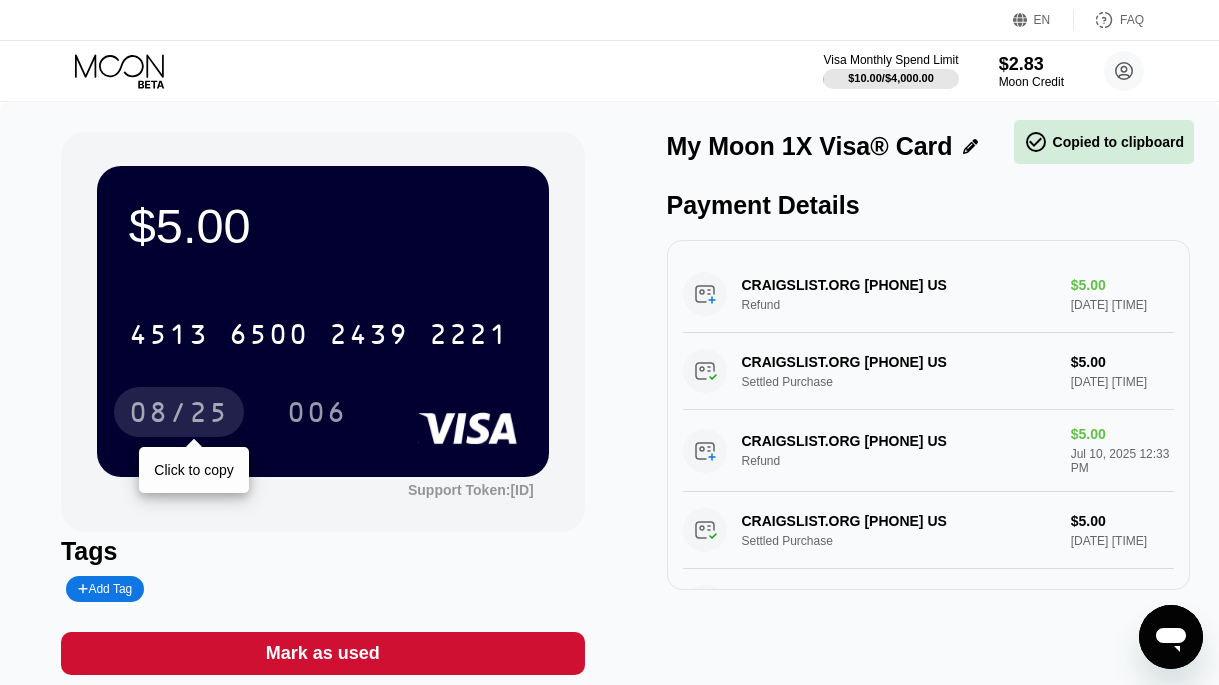 click on "08/25" at bounding box center (179, 415) 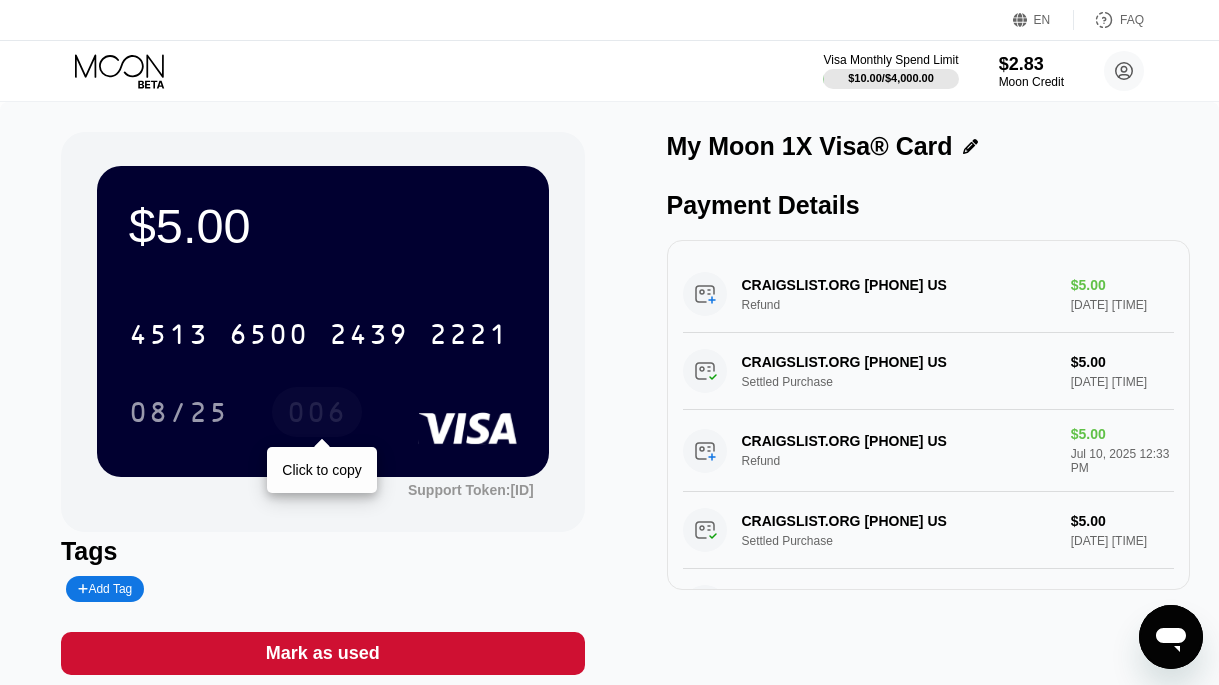 click on "006" at bounding box center (317, 415) 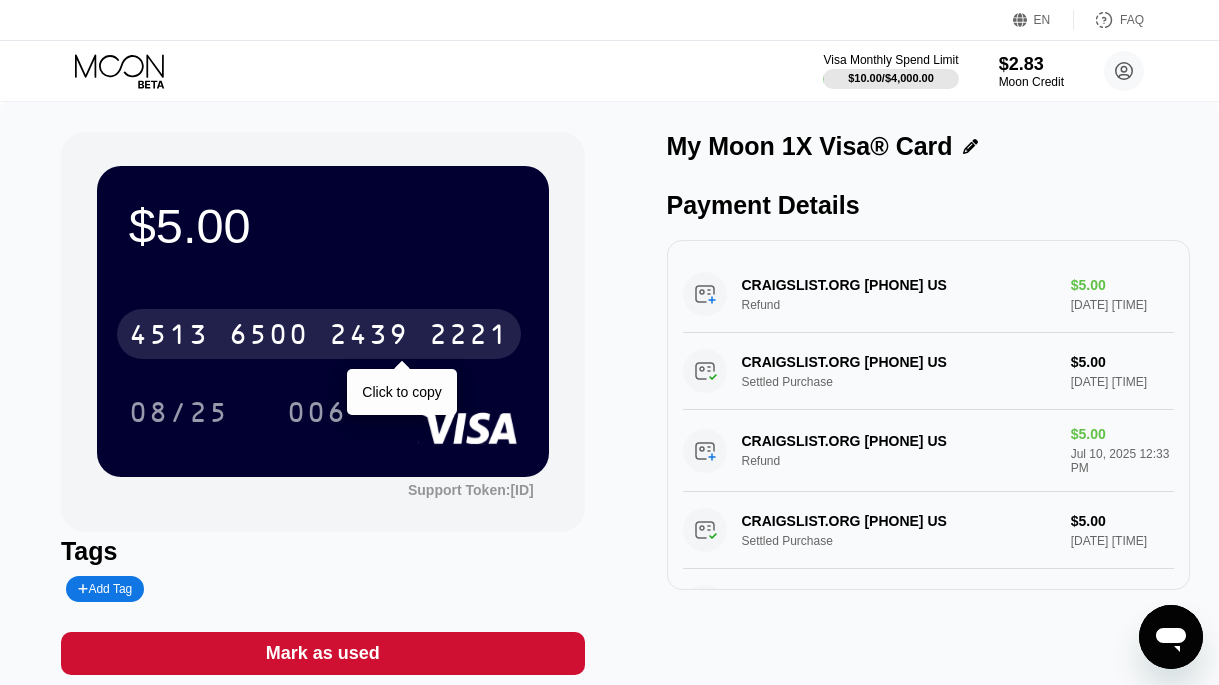 click on "2439" at bounding box center [369, 337] 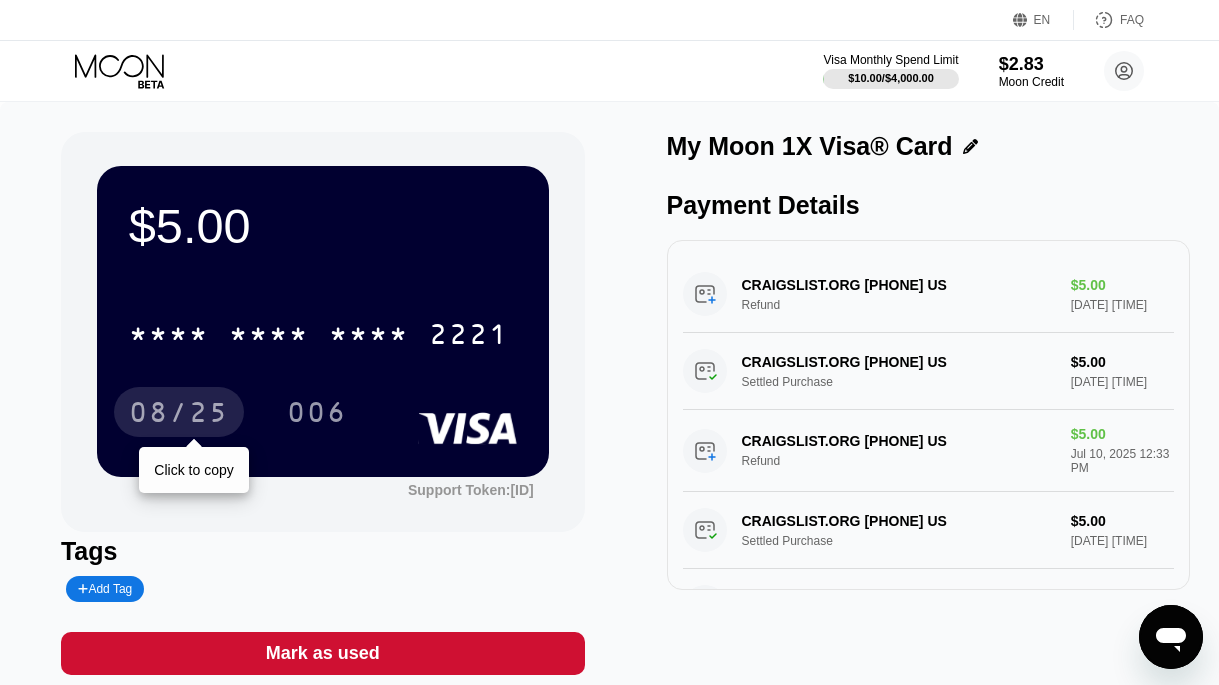 click on "08/25" at bounding box center (179, 415) 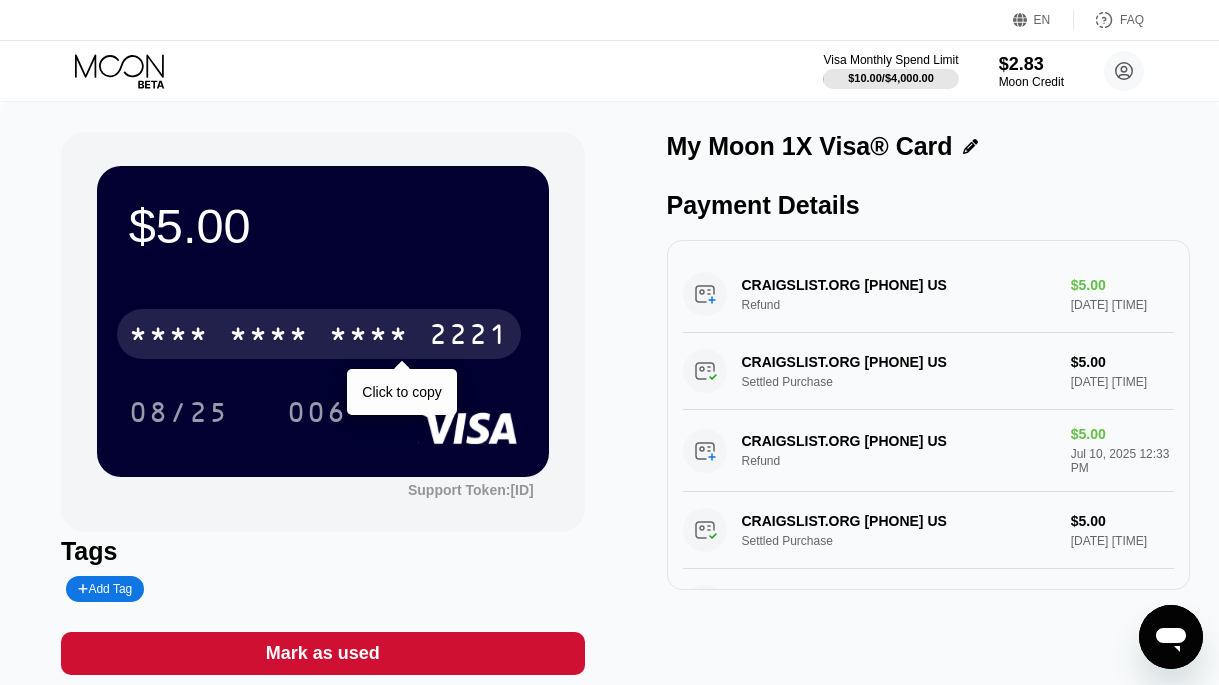 click on "2221" at bounding box center [469, 337] 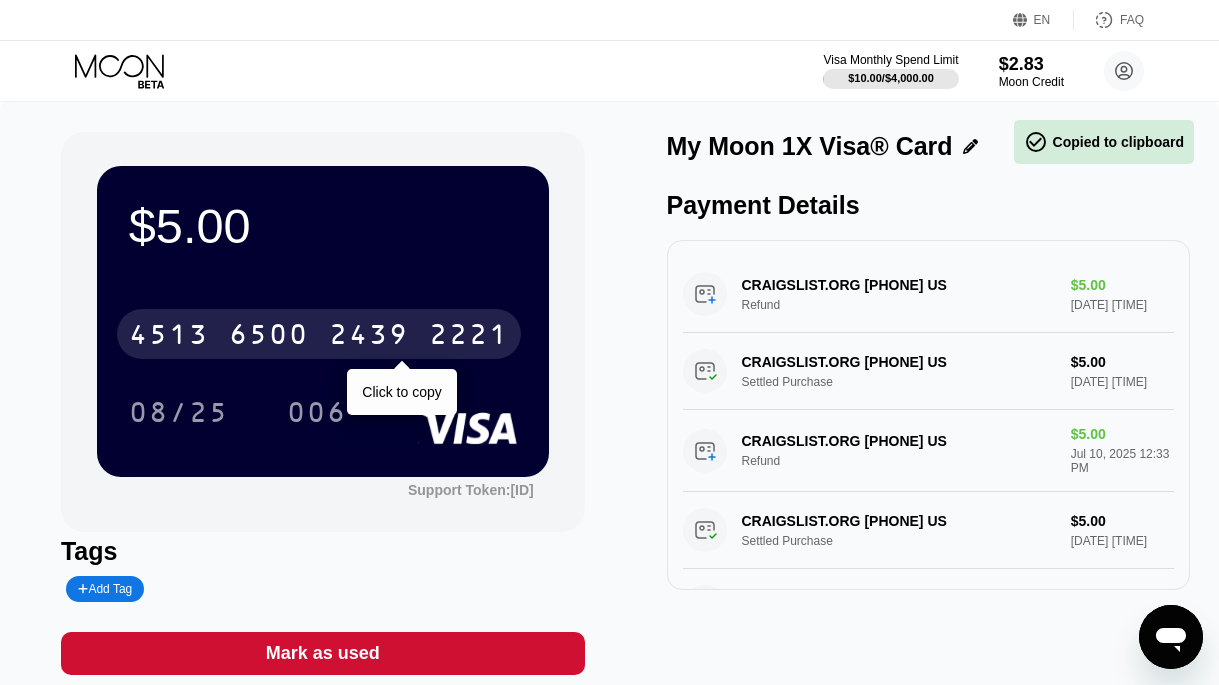 click on "006" at bounding box center [317, 412] 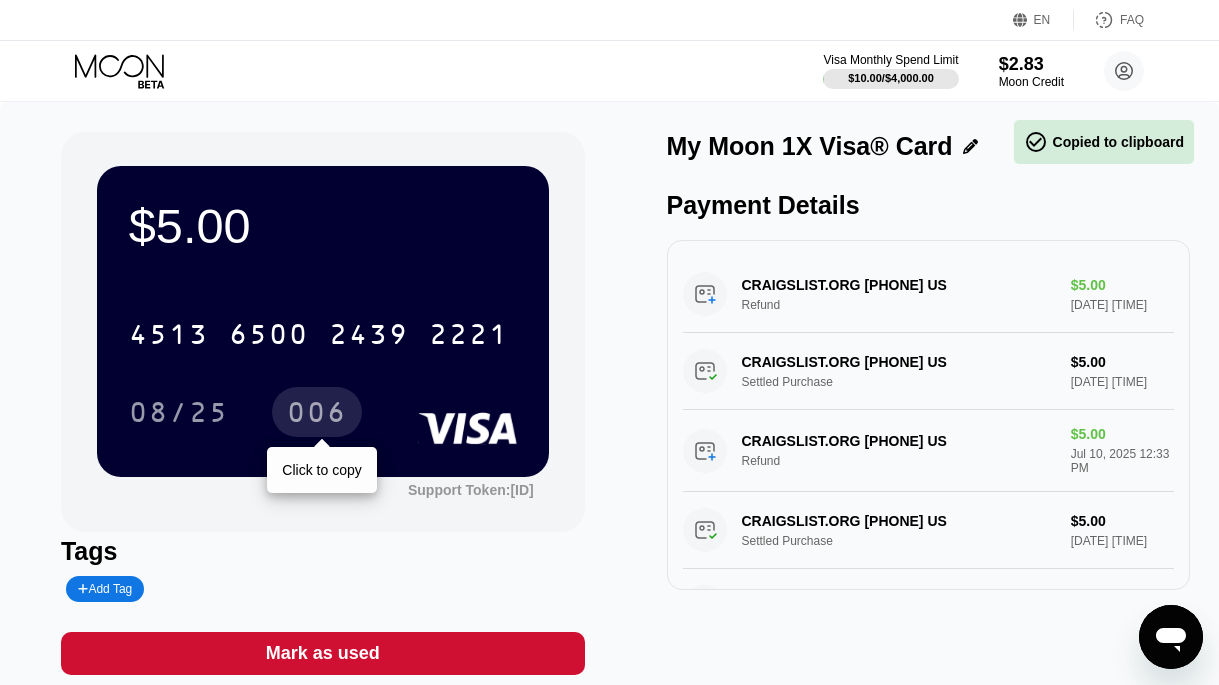 click on "006" at bounding box center (317, 415) 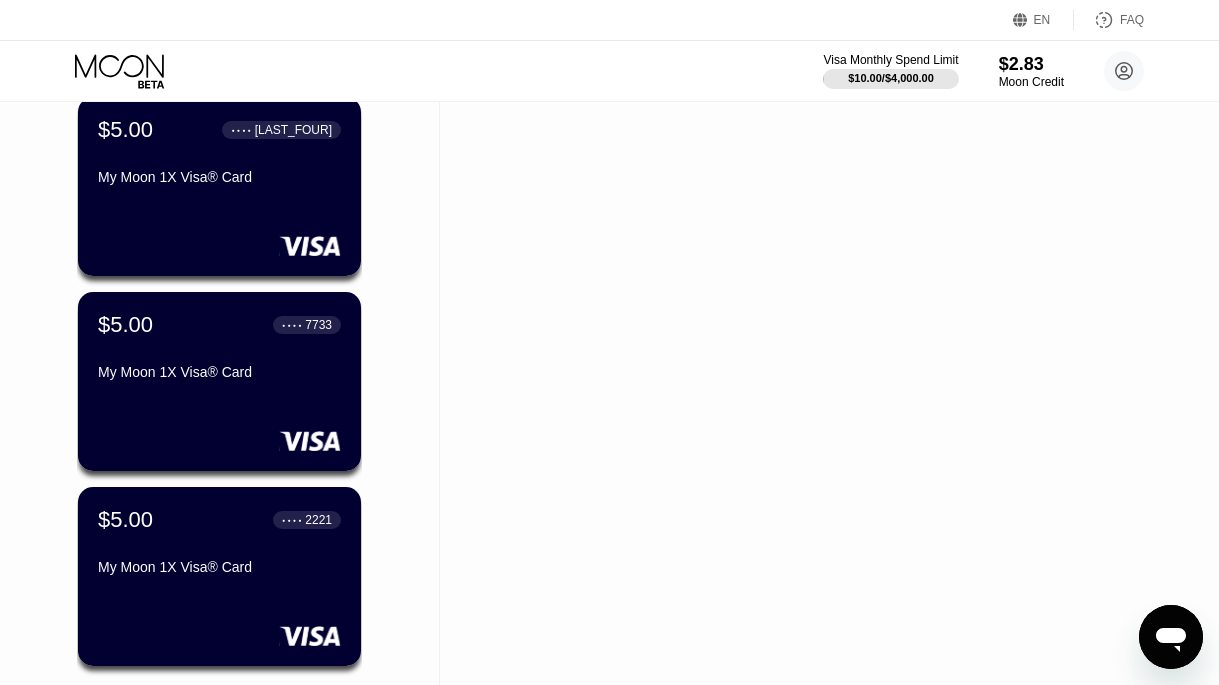scroll, scrollTop: 2643, scrollLeft: 0, axis: vertical 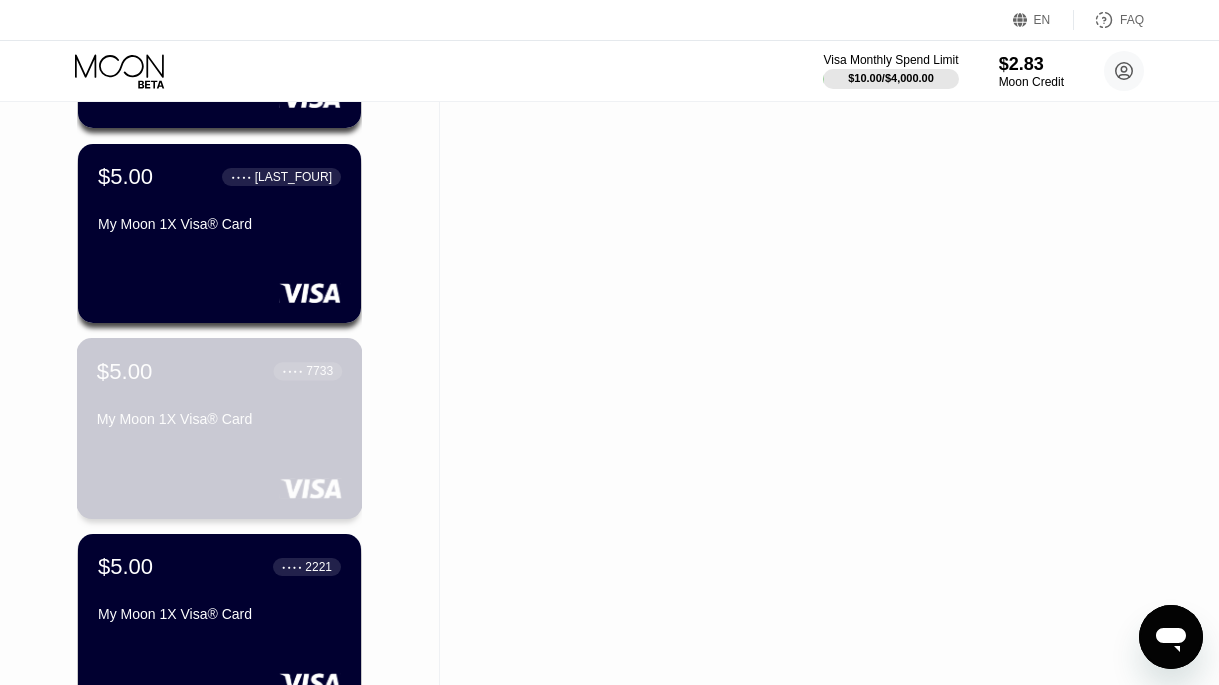 click on "My Moon 1X Visa® Card" at bounding box center (219, 419) 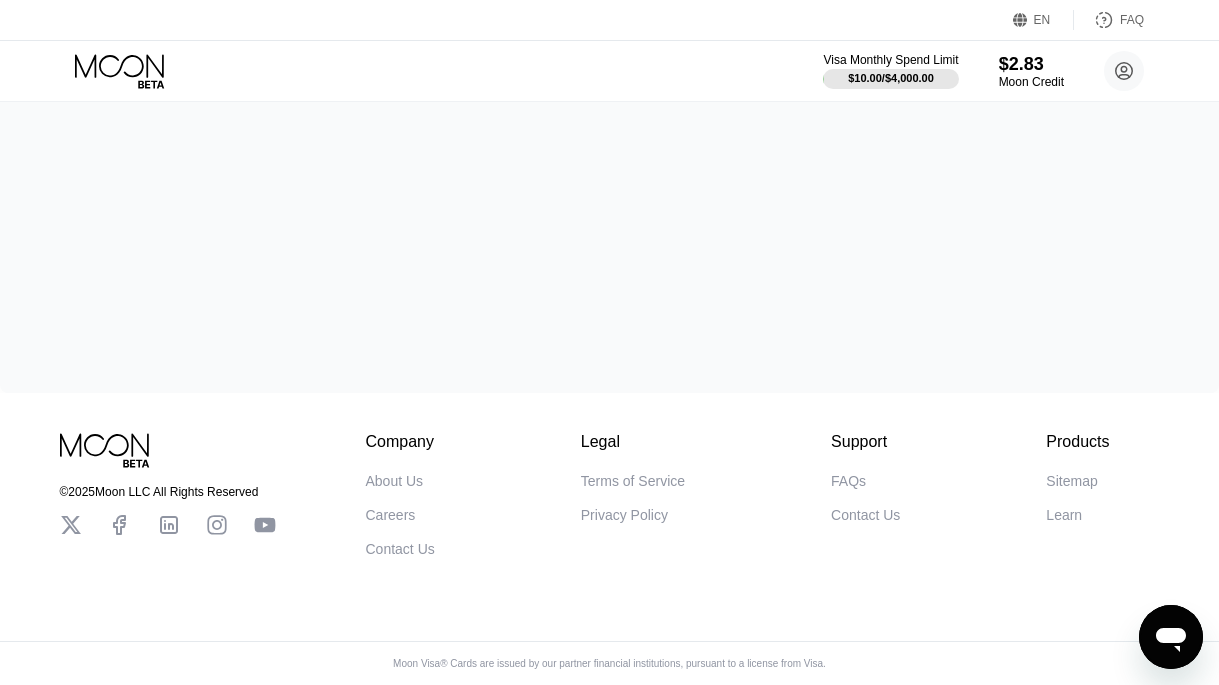 scroll, scrollTop: 0, scrollLeft: 0, axis: both 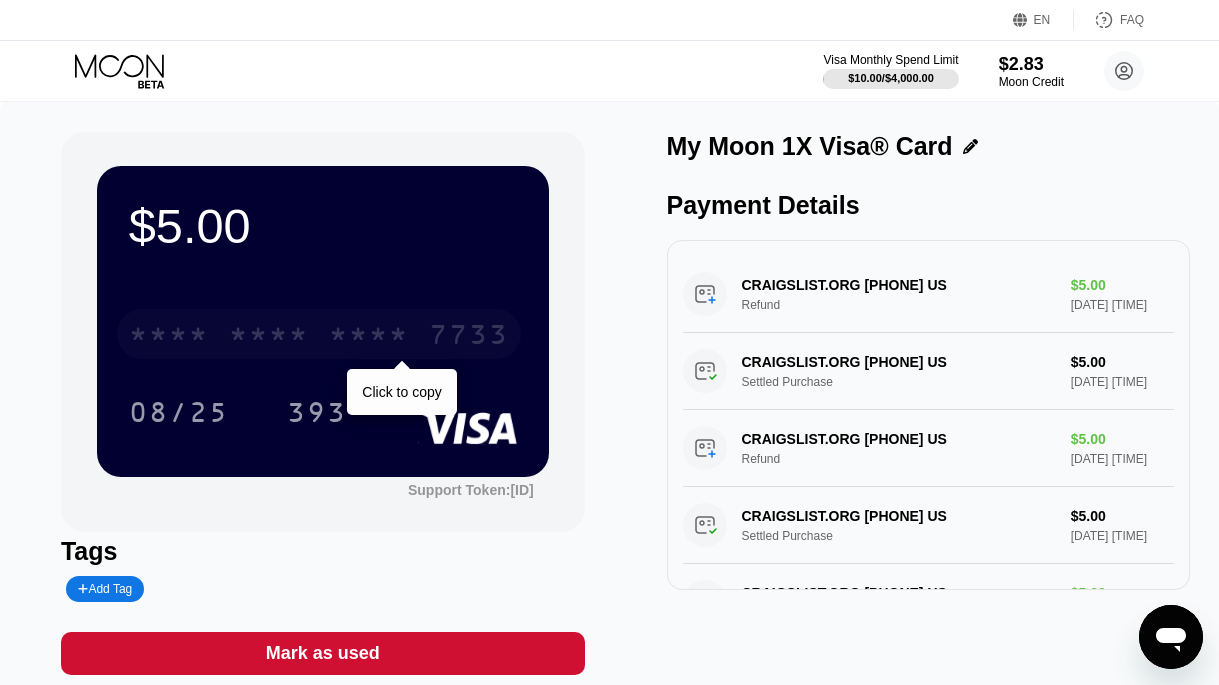 click on "* * * *" at bounding box center (269, 337) 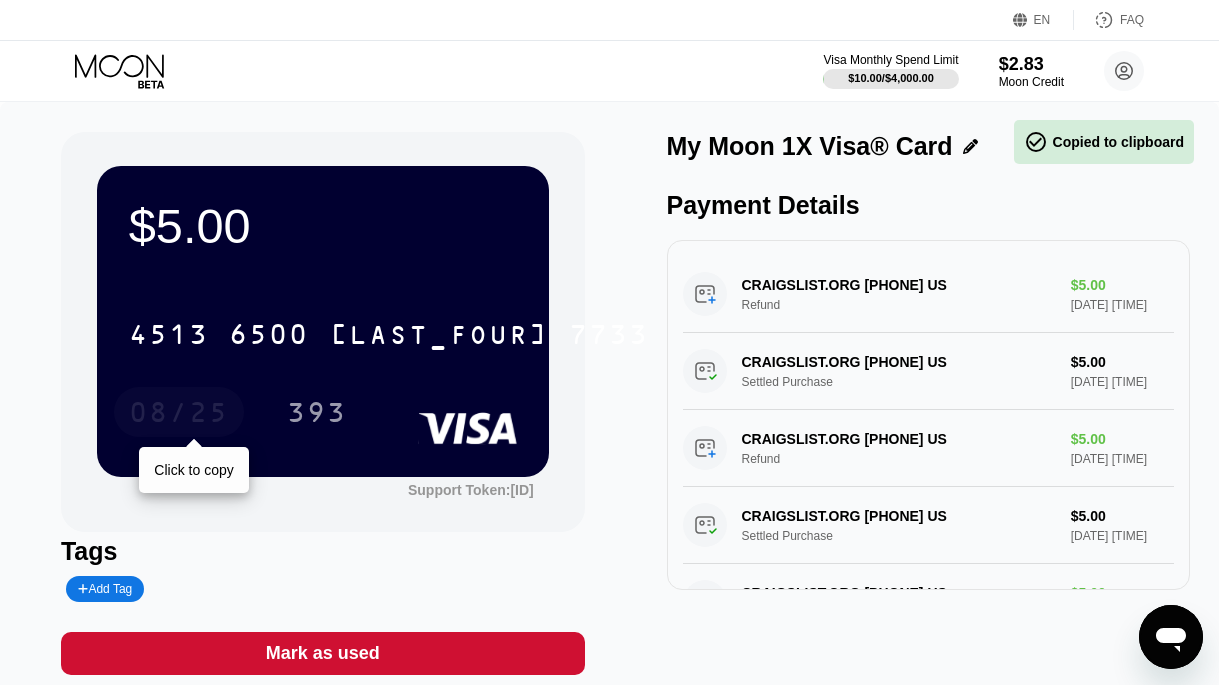 click on "08/25" at bounding box center [179, 415] 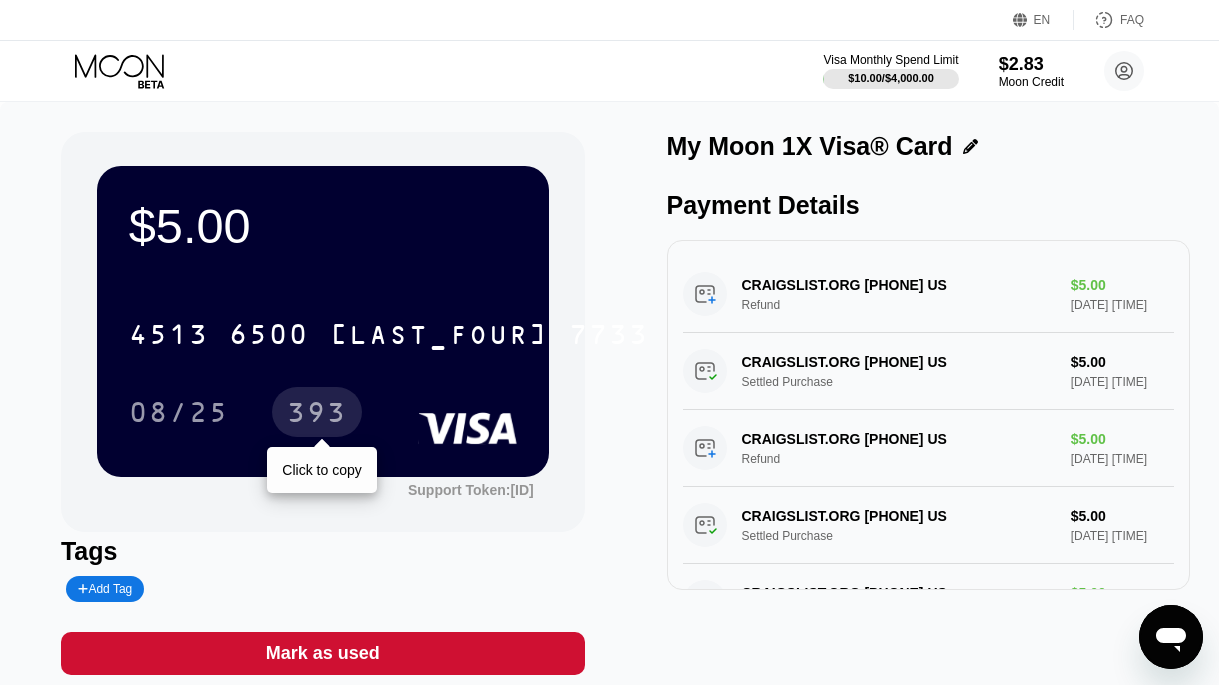 click on "393" at bounding box center [317, 415] 